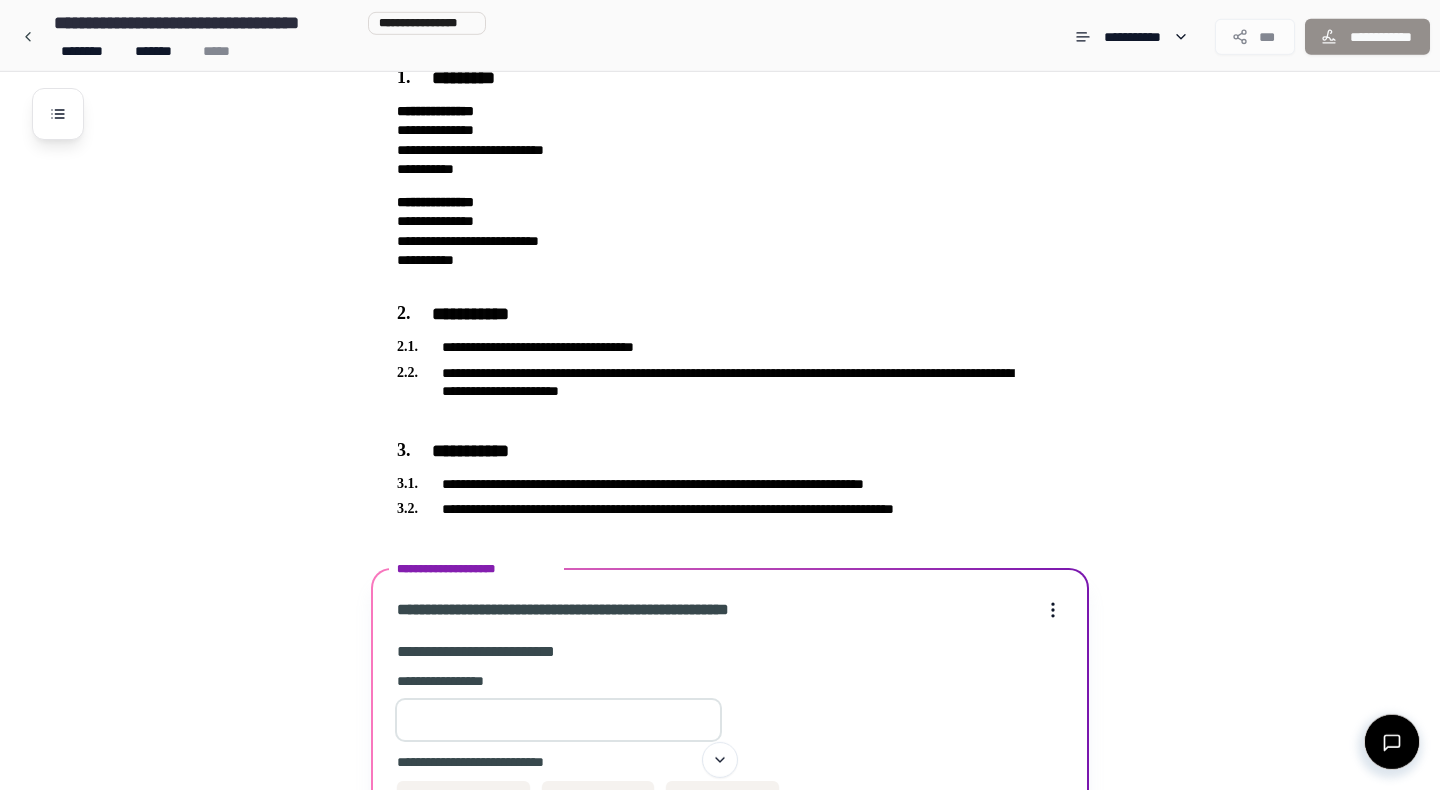 scroll, scrollTop: 0, scrollLeft: 0, axis: both 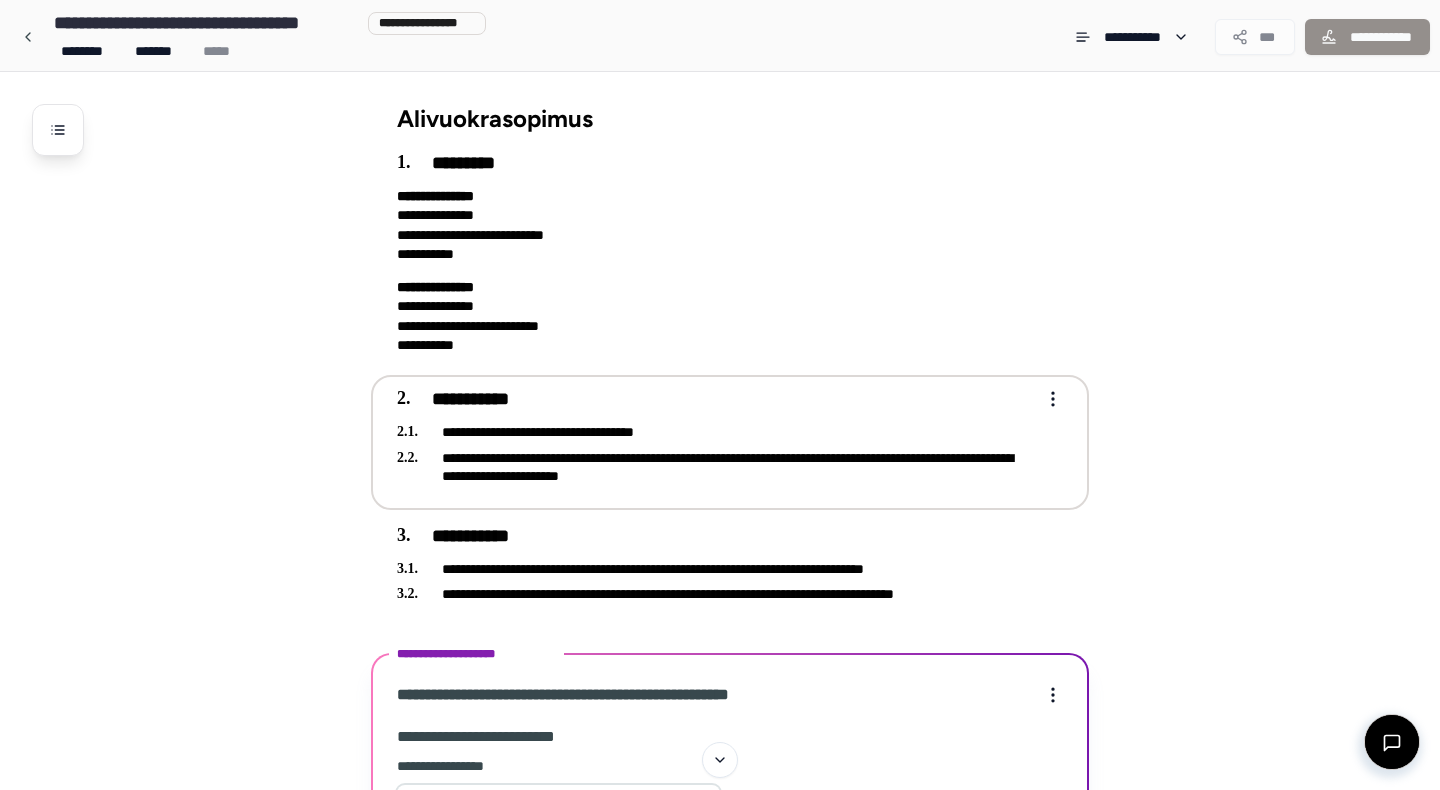 click on "**********" at bounding box center (716, 467) 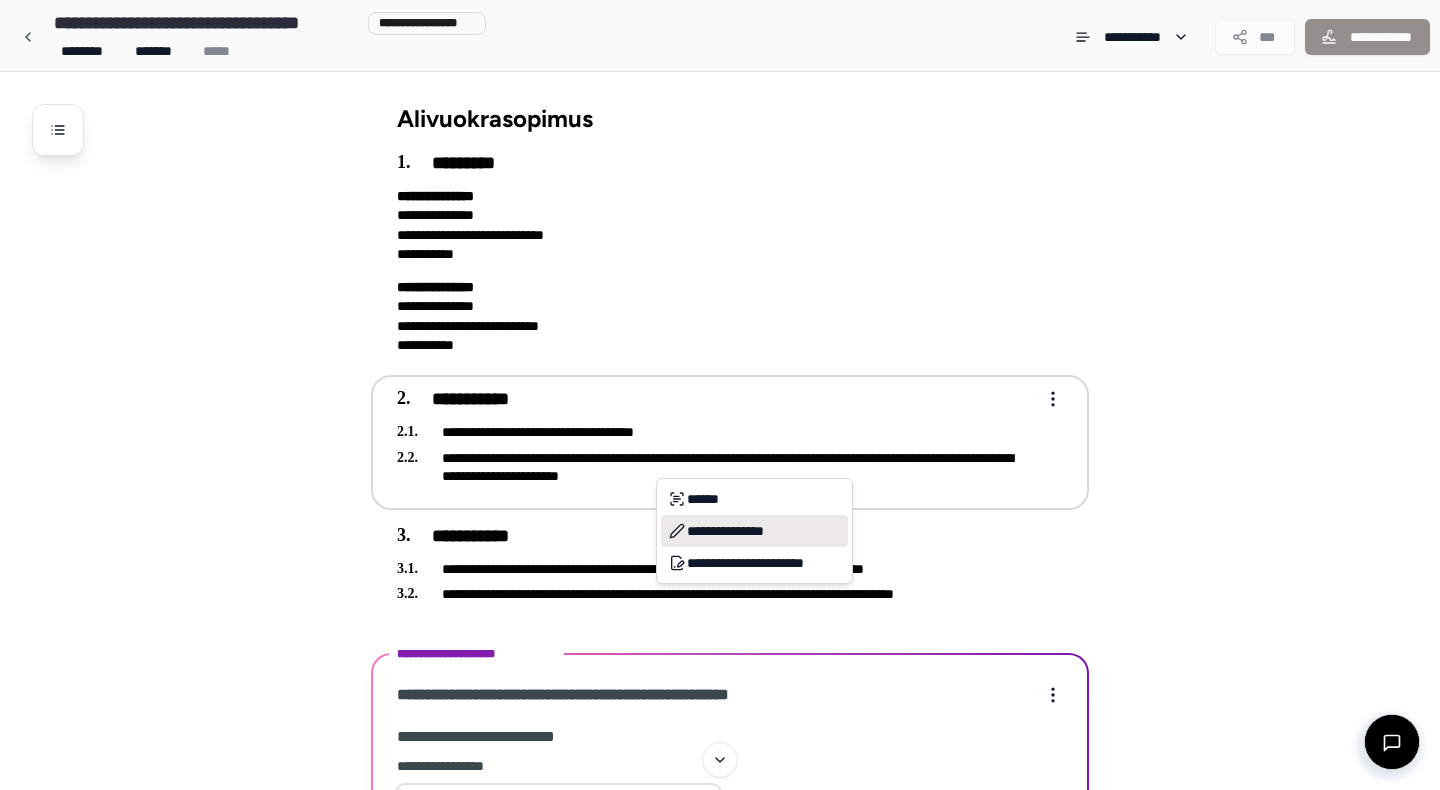 click on "**********" at bounding box center [754, 531] 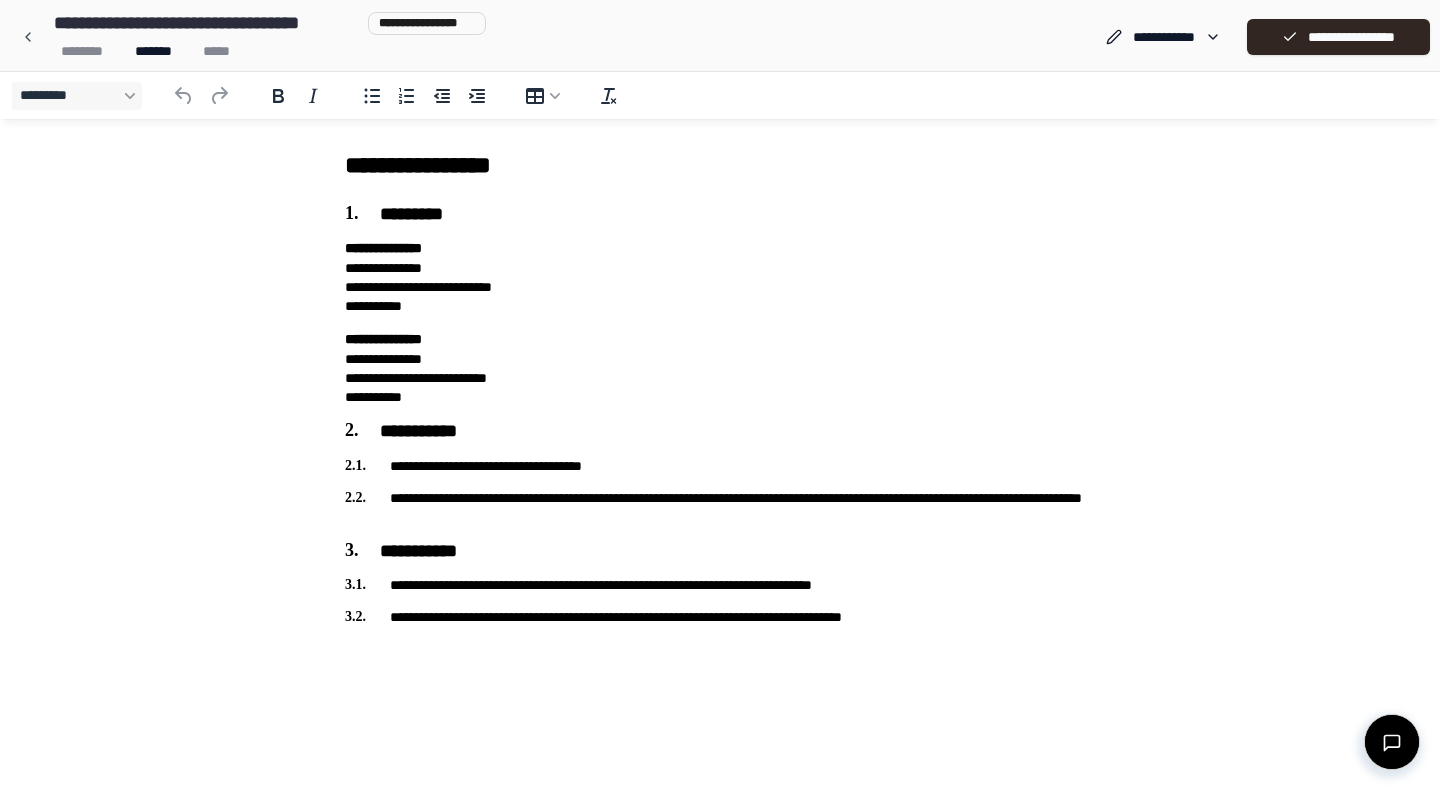 scroll, scrollTop: 0, scrollLeft: 0, axis: both 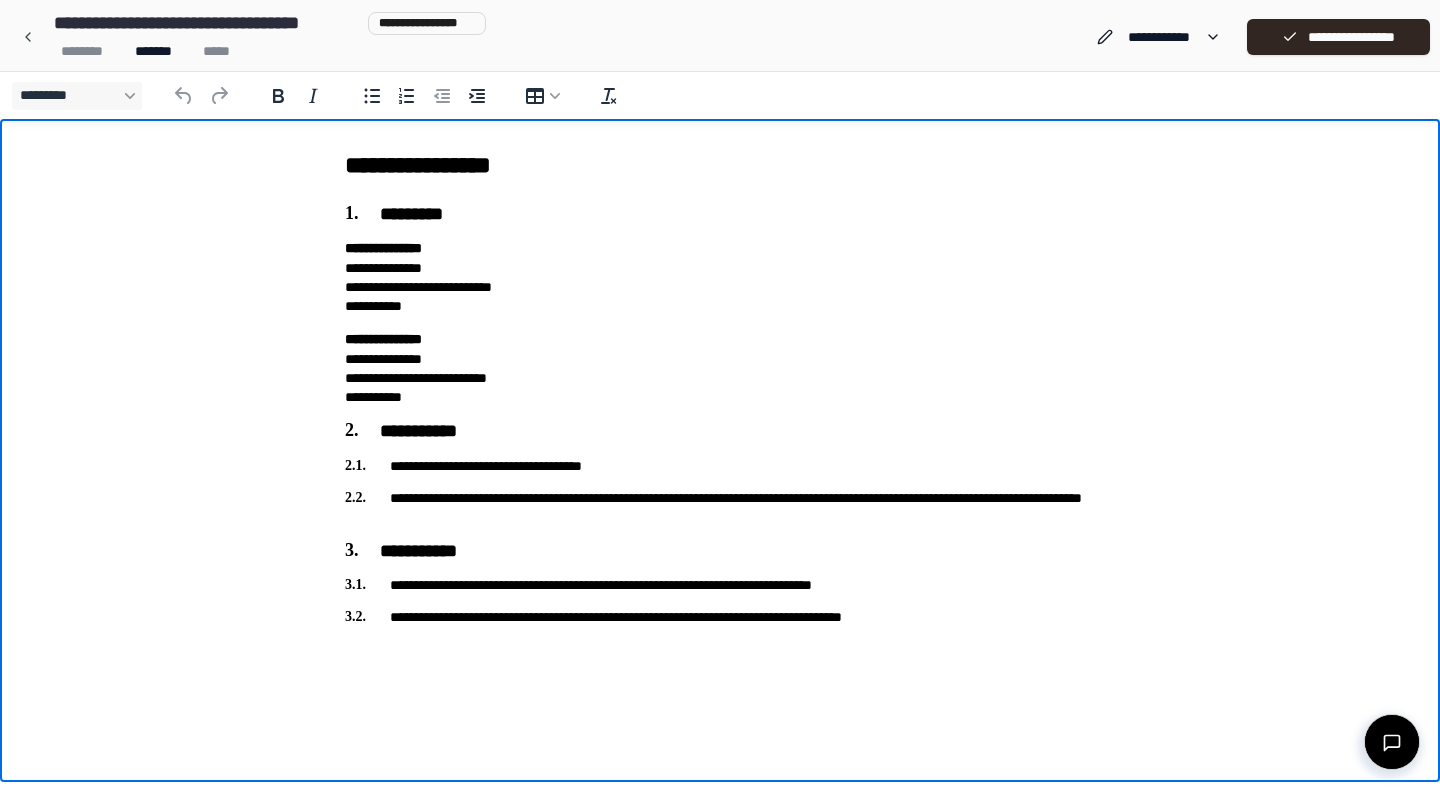 click on "**********" at bounding box center (720, 507) 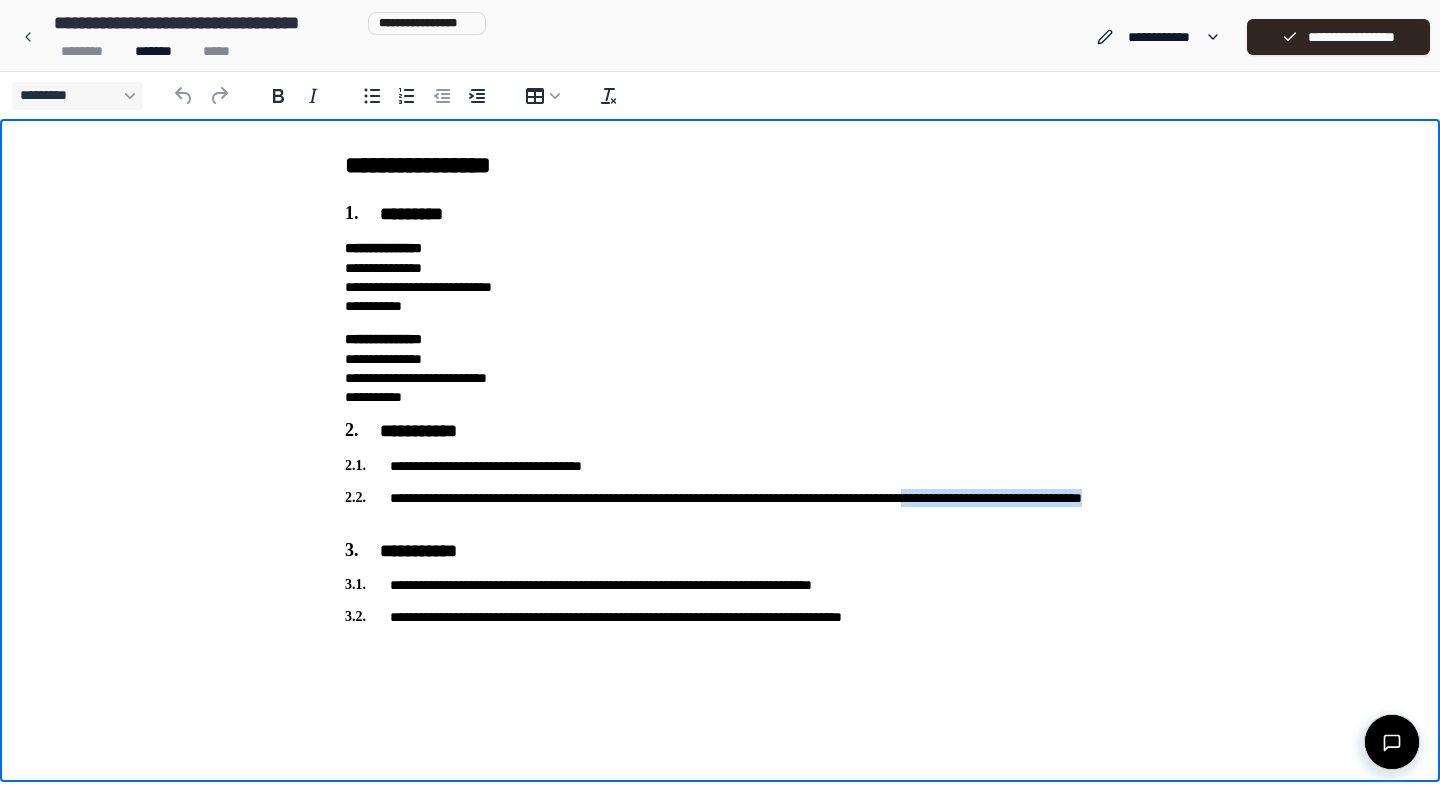 drag, startPoint x: 626, startPoint y: 517, endPoint x: 380, endPoint y: 517, distance: 246 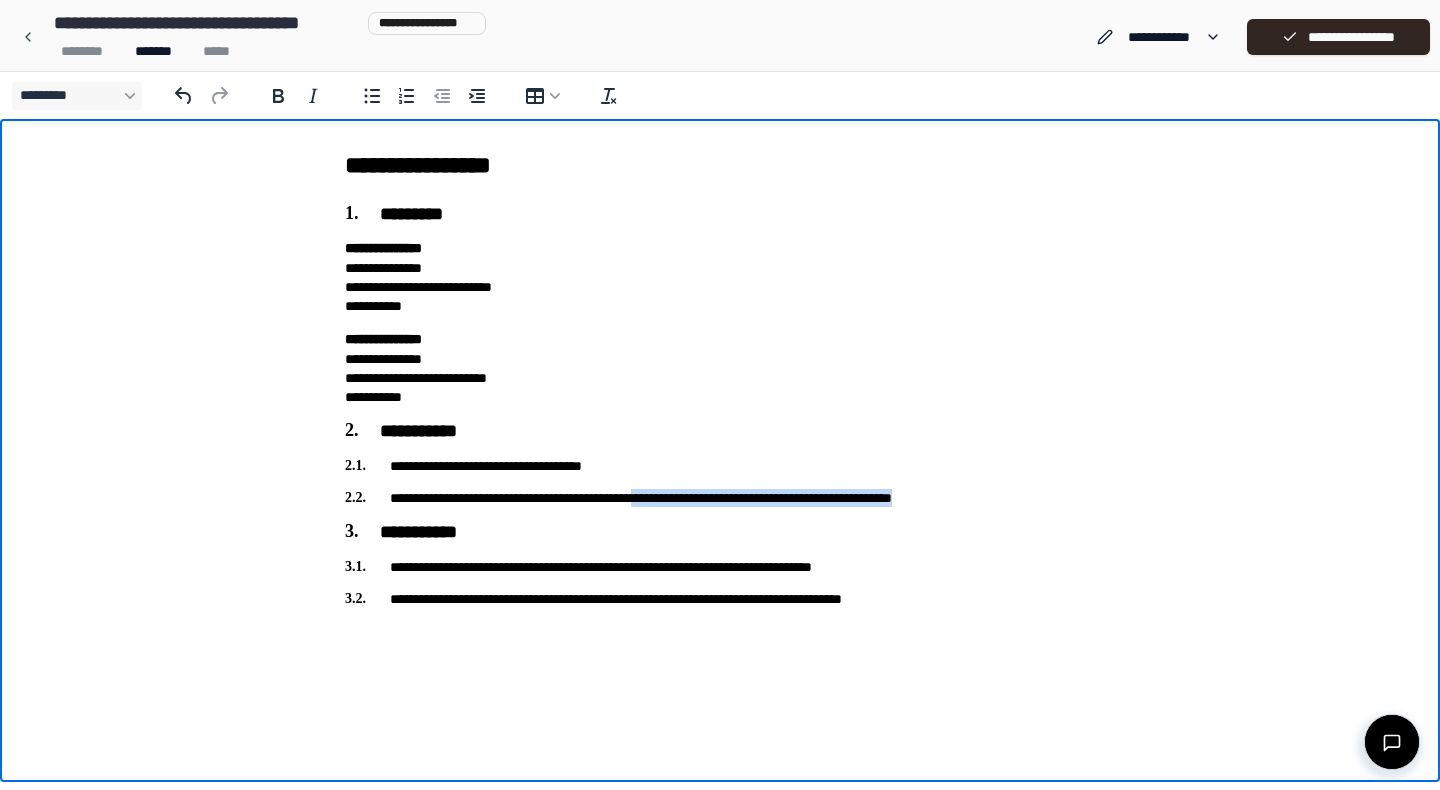 drag, startPoint x: 1033, startPoint y: 495, endPoint x: 681, endPoint y: 505, distance: 352.14203 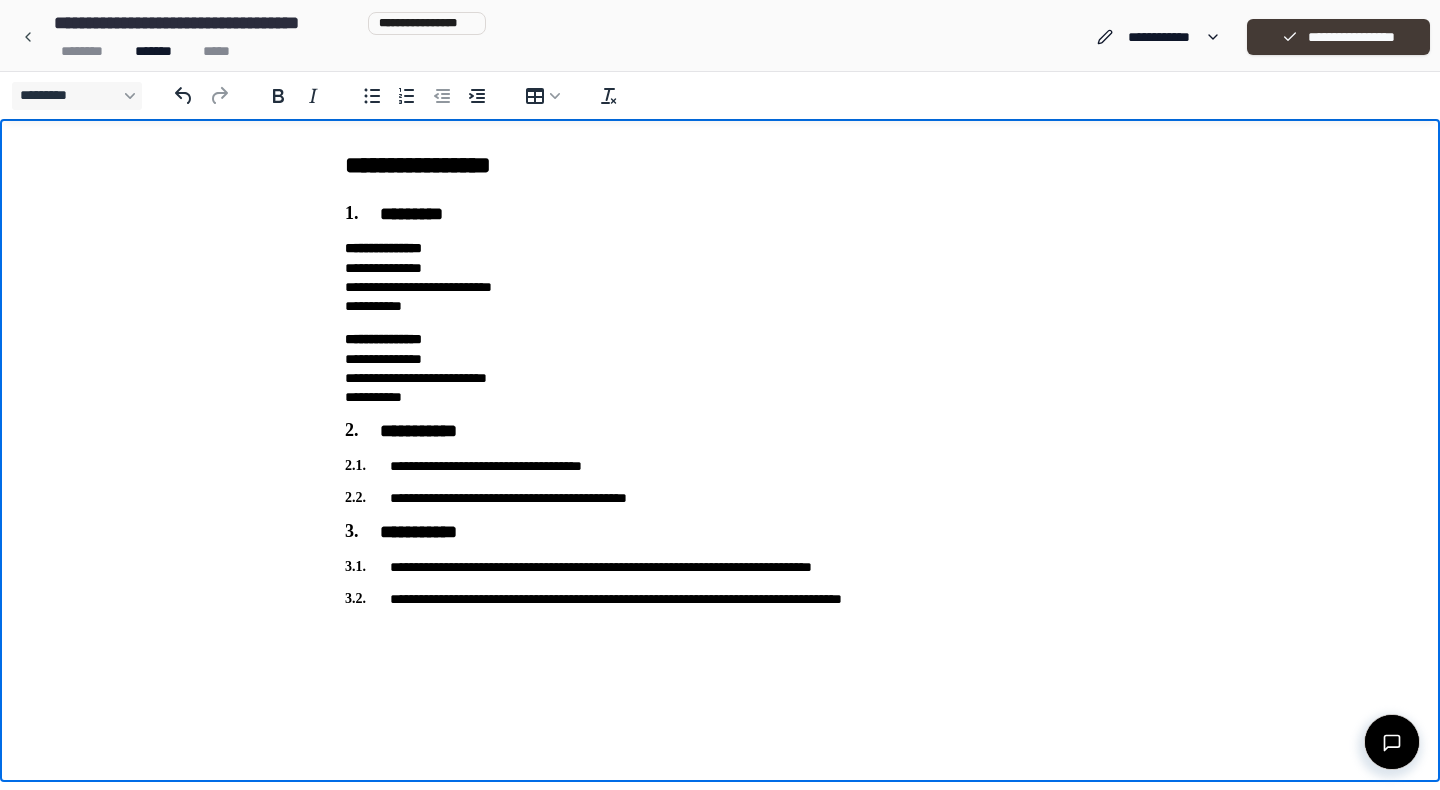 click on "**********" at bounding box center (1338, 37) 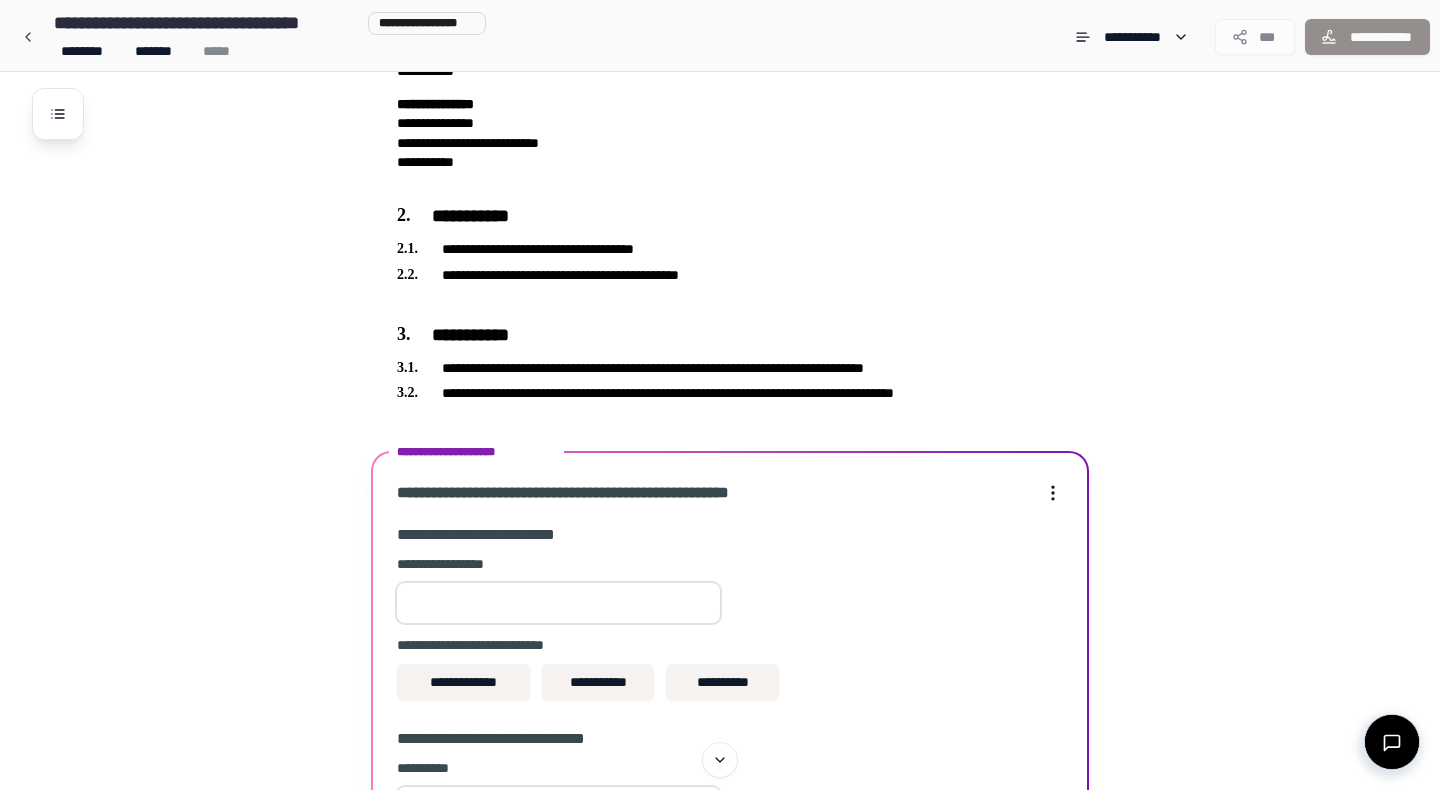 scroll, scrollTop: 168, scrollLeft: 0, axis: vertical 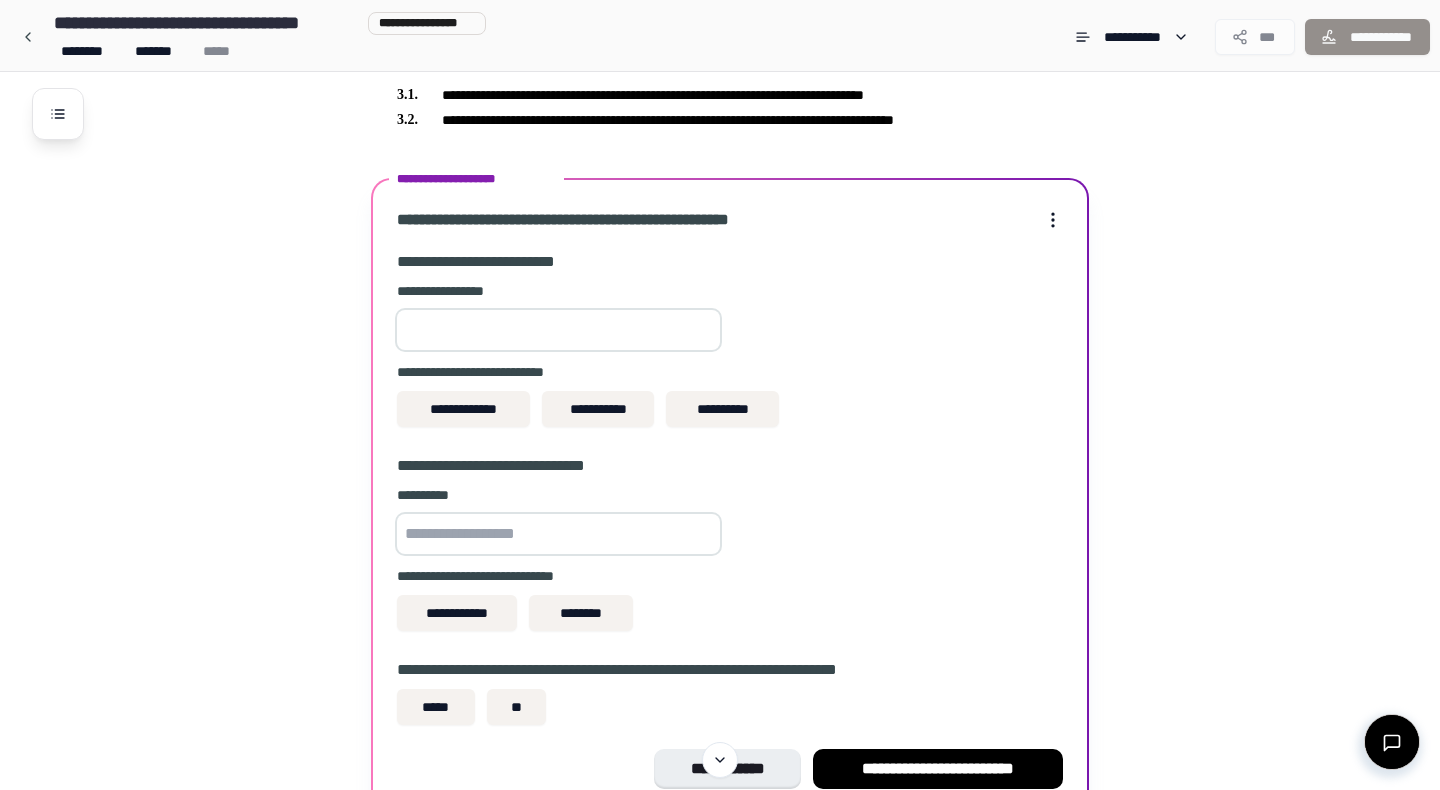 click at bounding box center [558, 330] 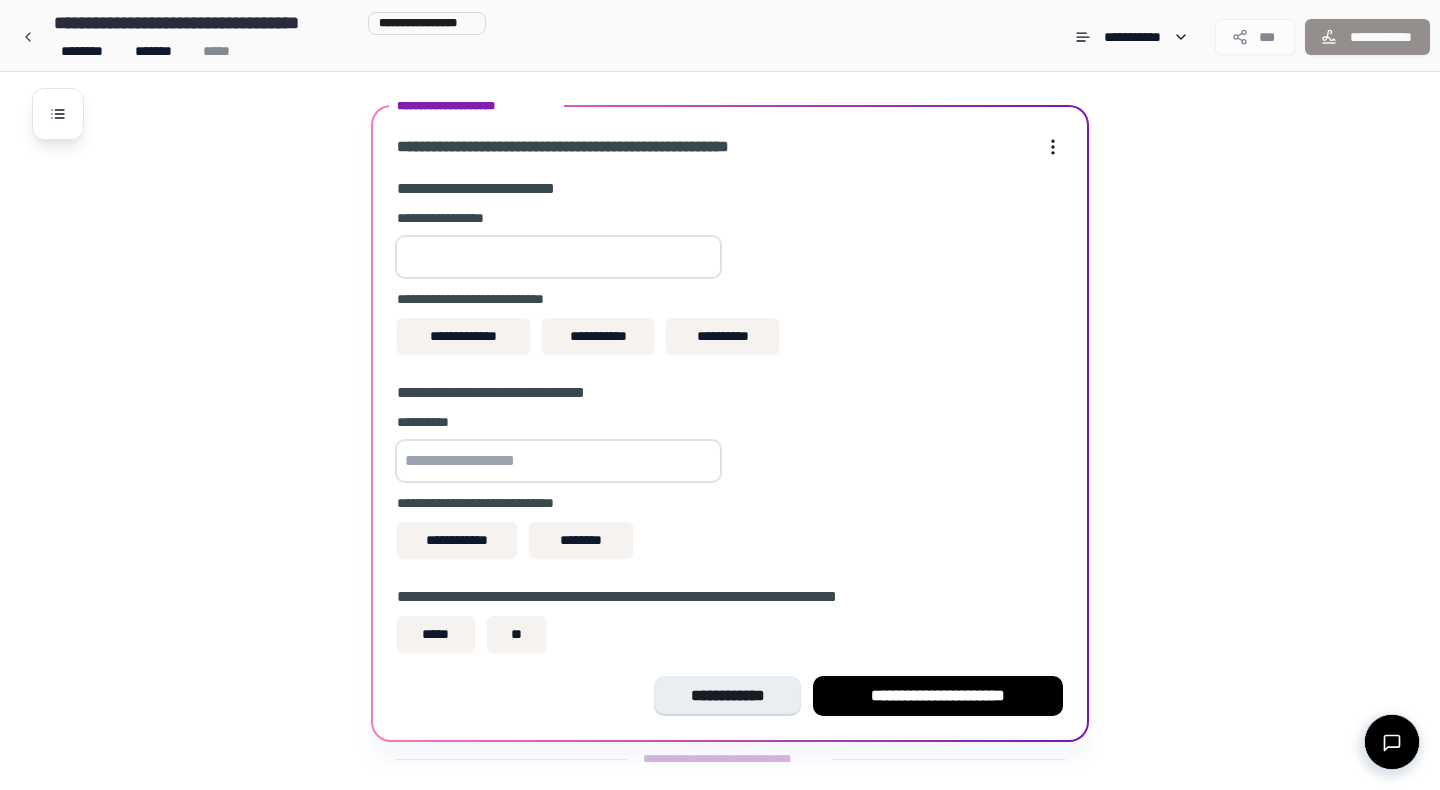 scroll, scrollTop: 559, scrollLeft: 0, axis: vertical 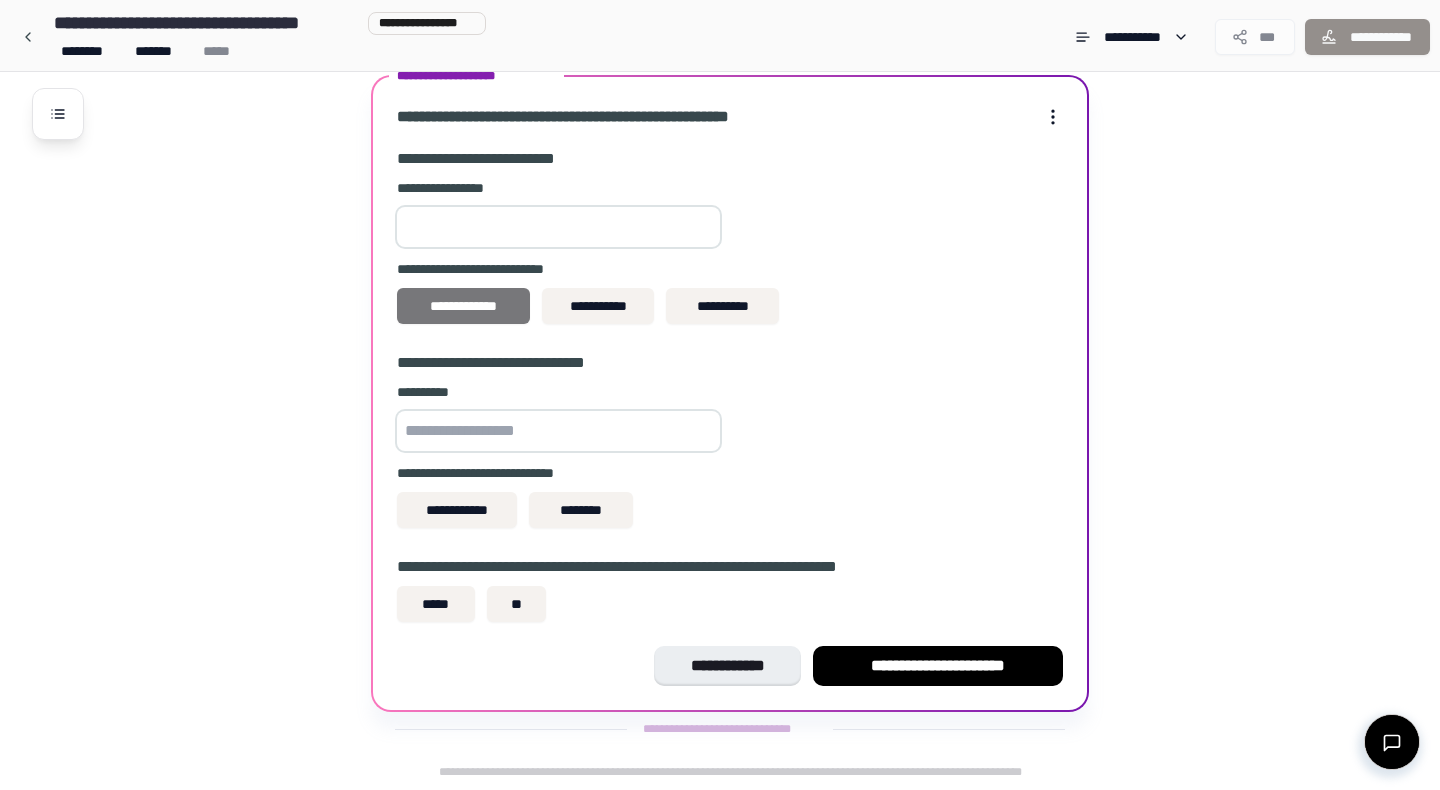 type on "***" 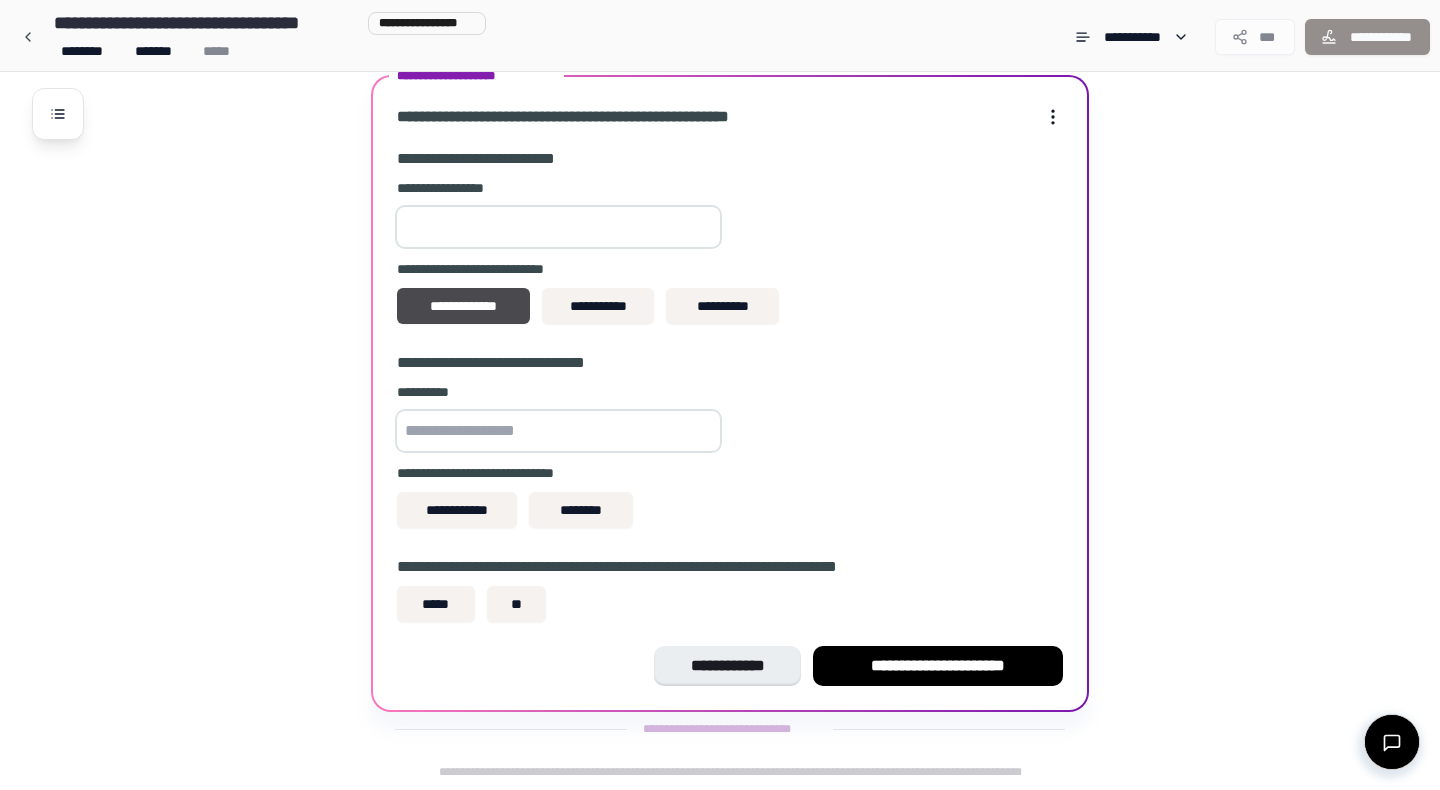 click at bounding box center [558, 431] 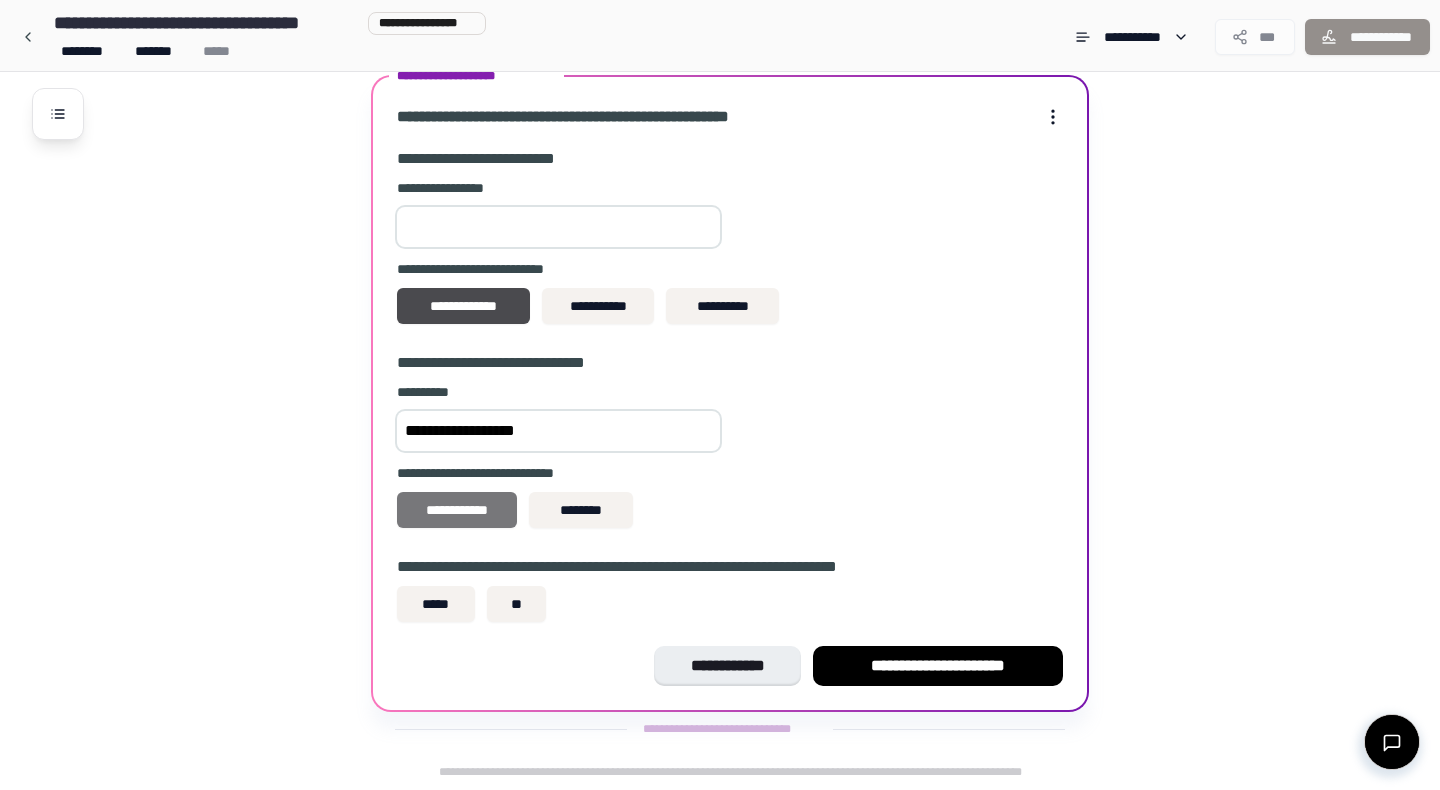 type on "**********" 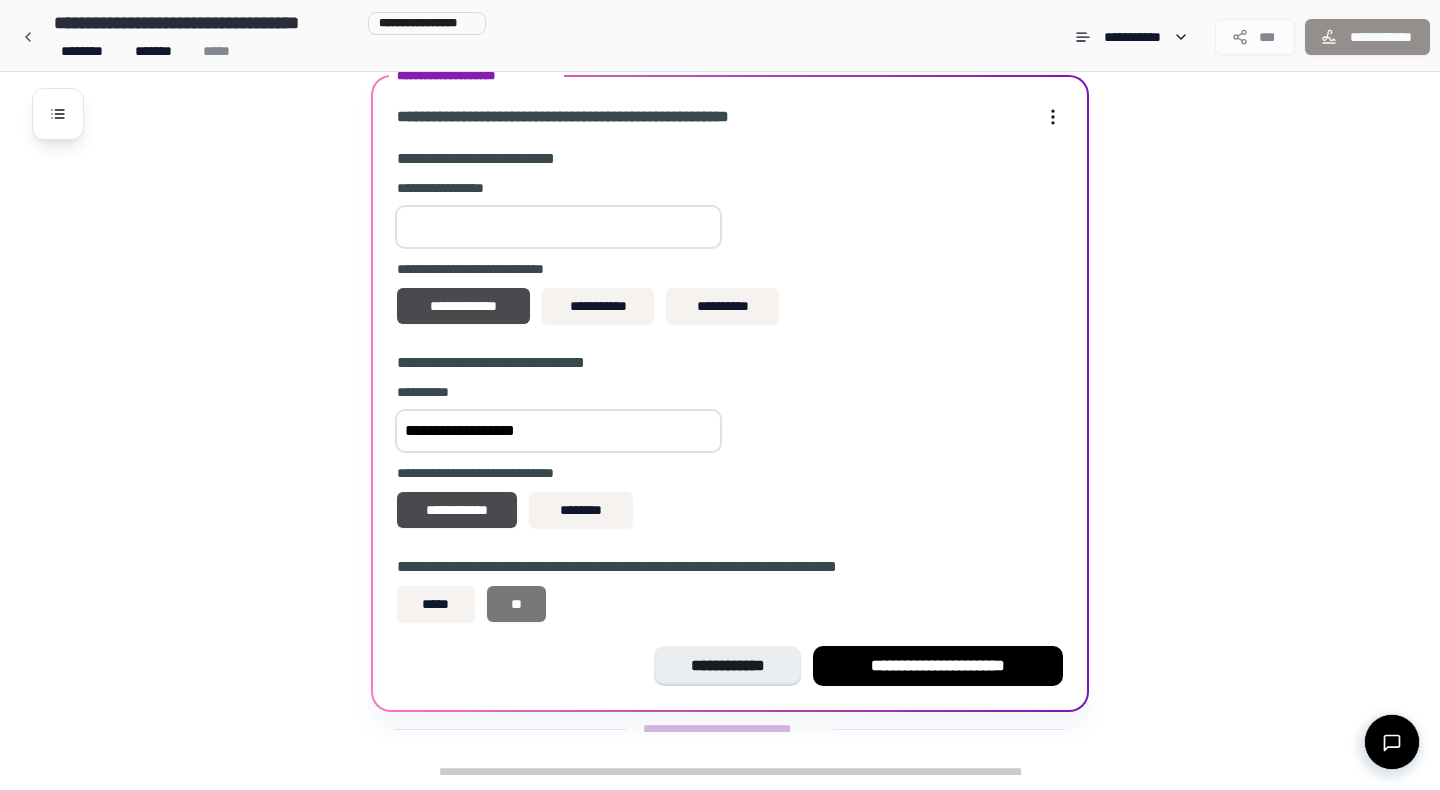 click on "**" at bounding box center (517, 604) 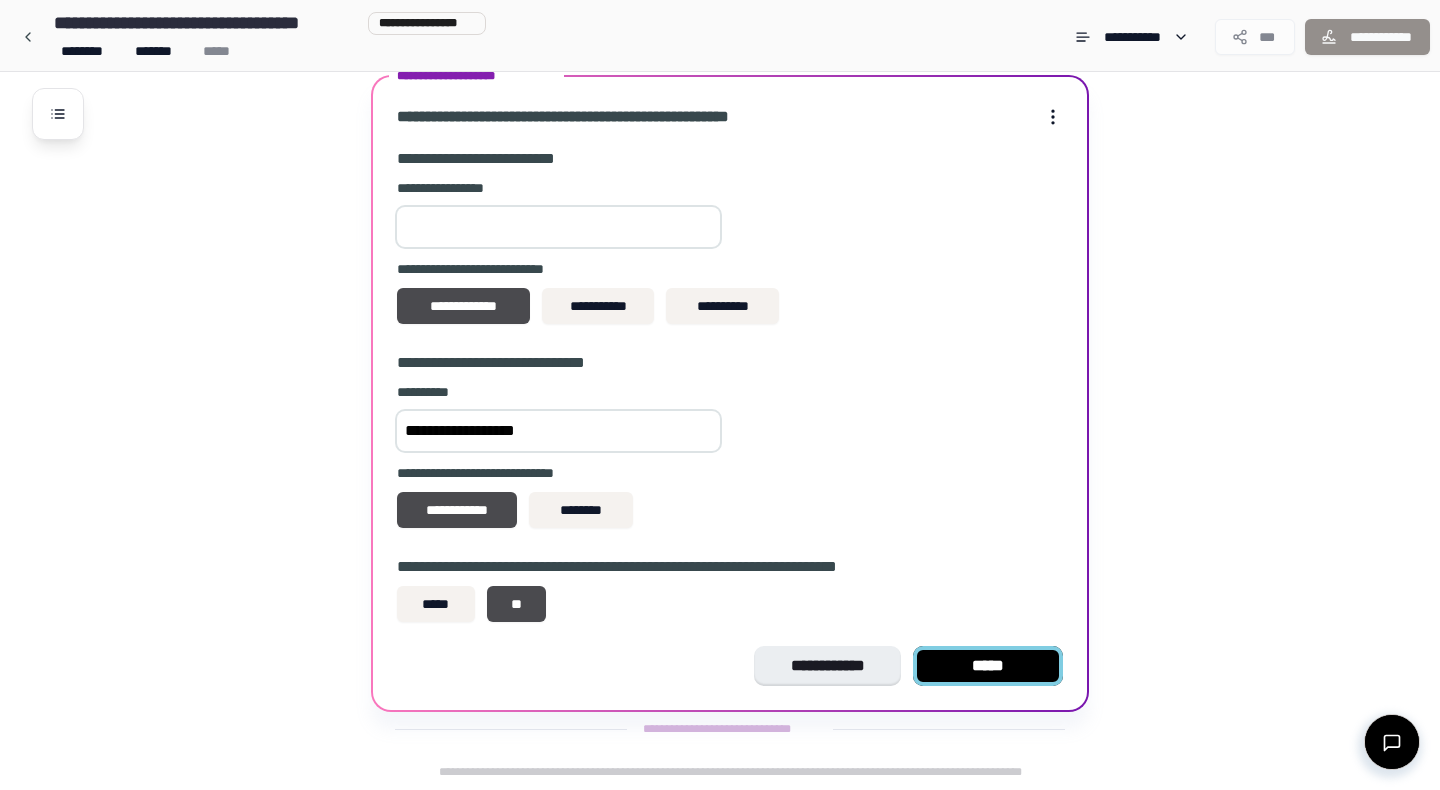 click on "*****" at bounding box center [988, 666] 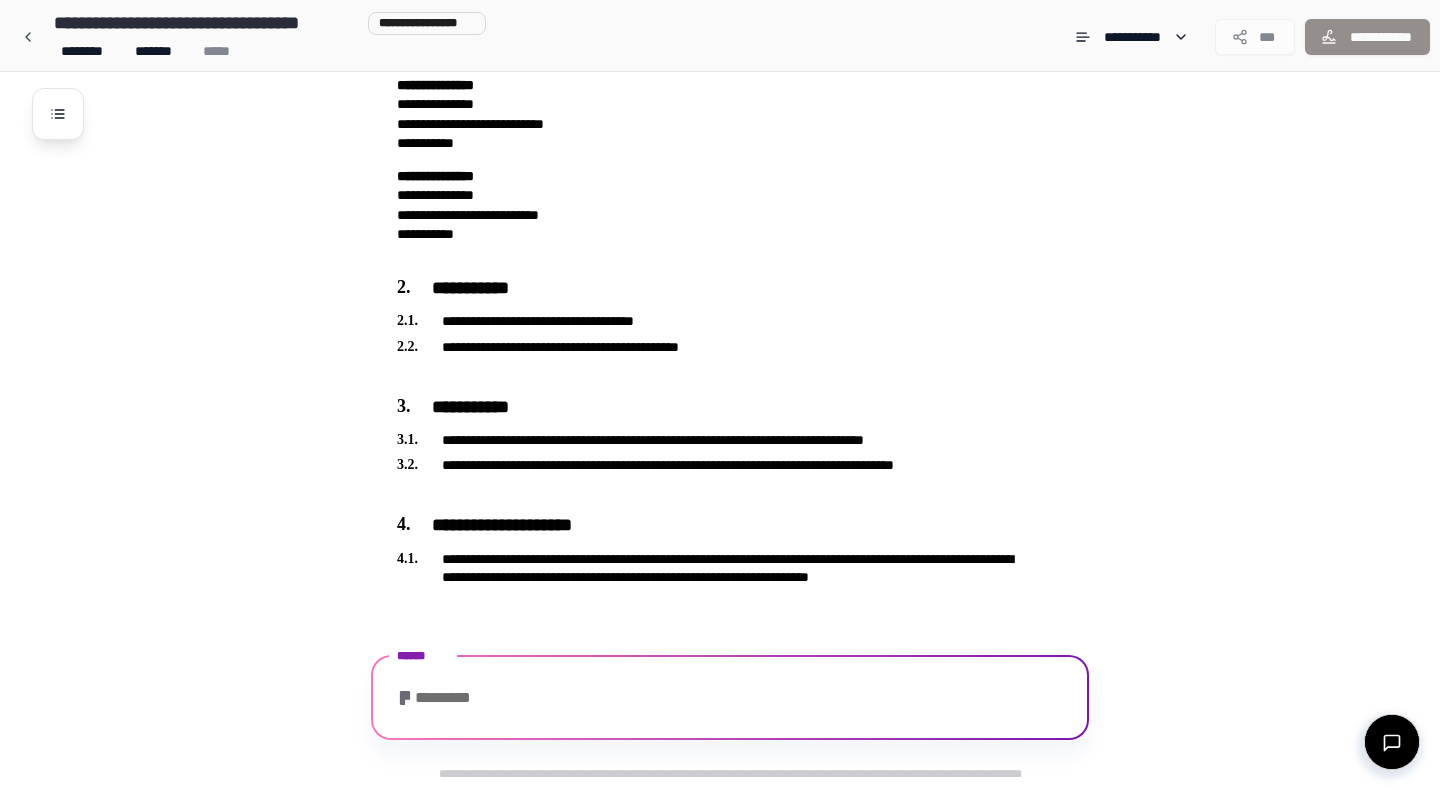 scroll, scrollTop: 209, scrollLeft: 0, axis: vertical 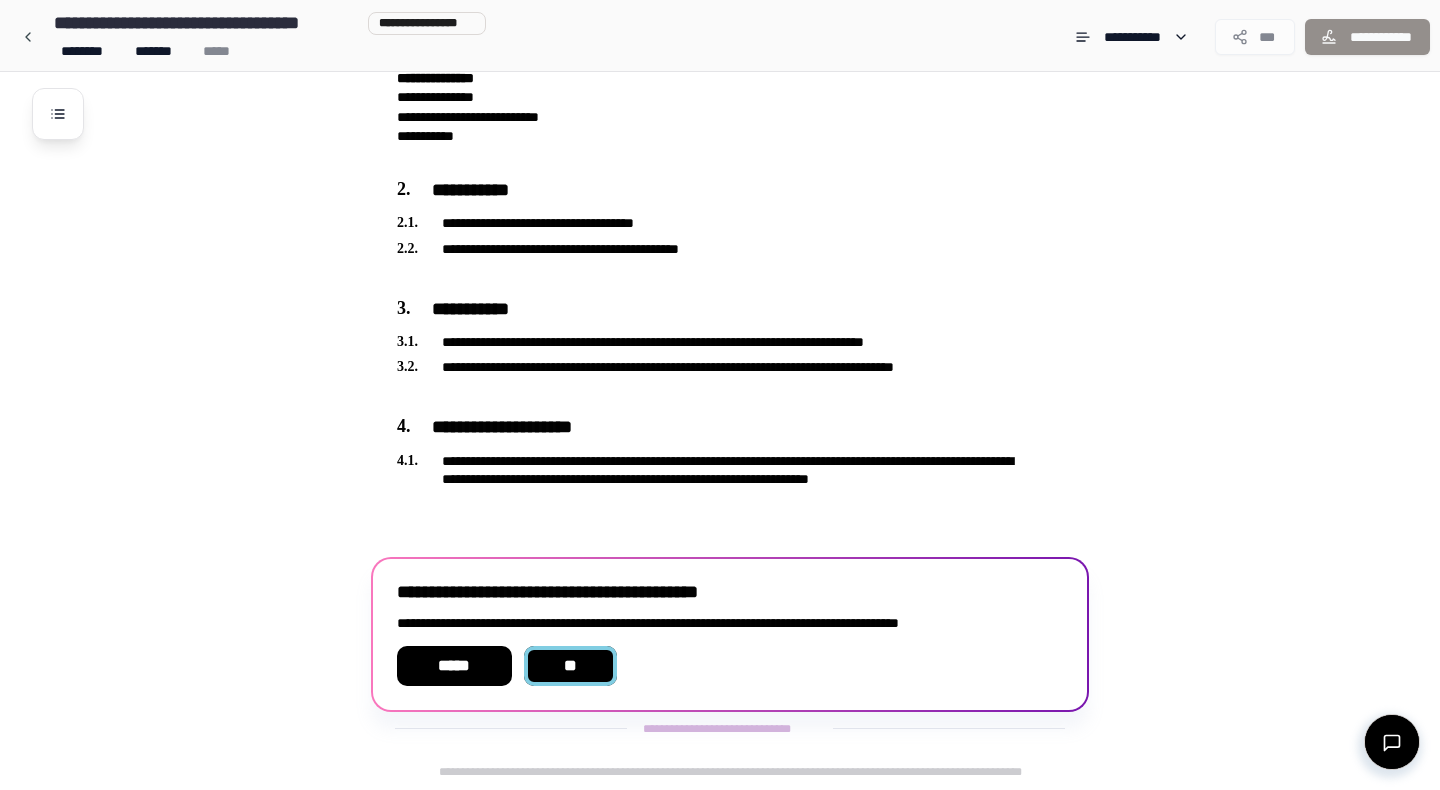 click on "**" at bounding box center [570, 666] 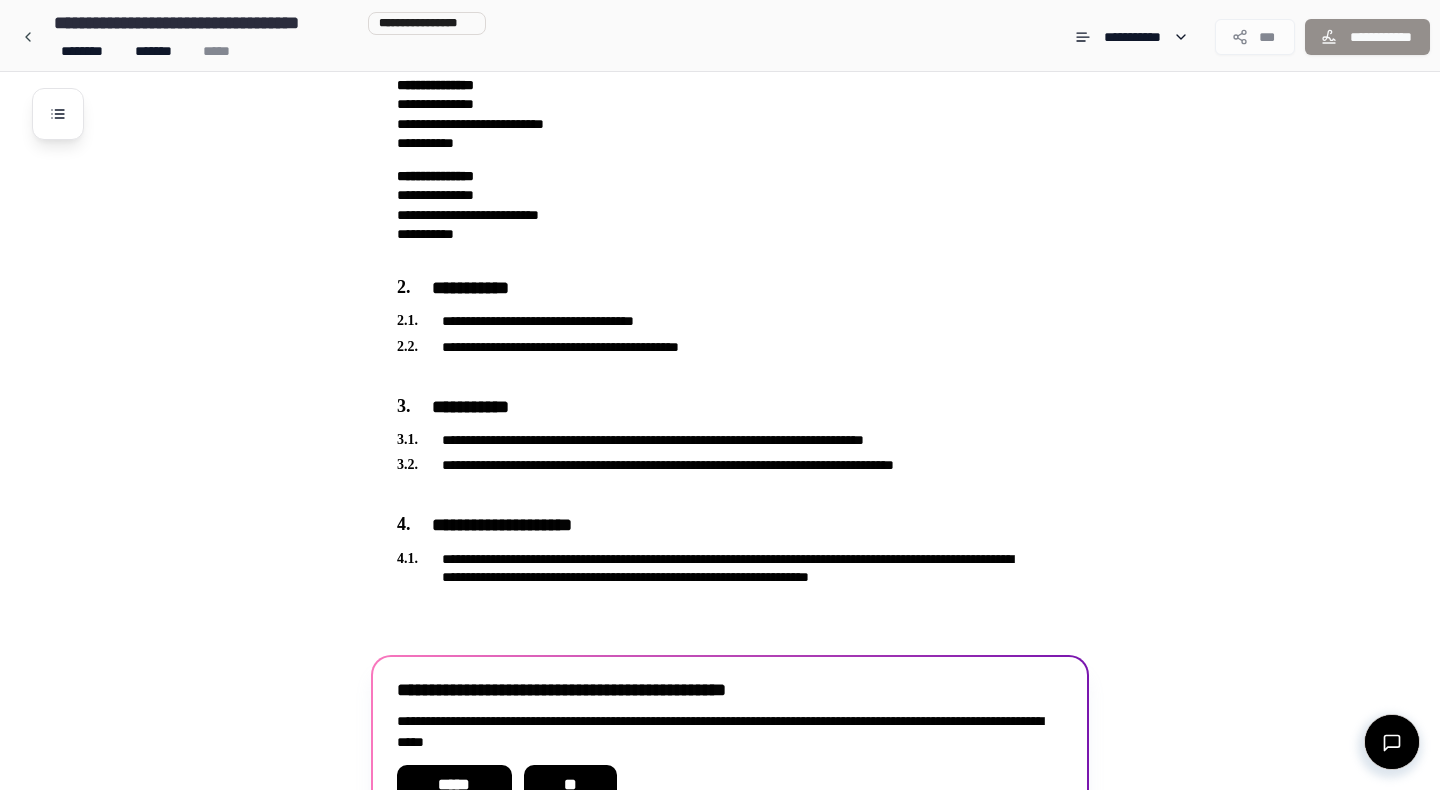 scroll, scrollTop: 230, scrollLeft: 0, axis: vertical 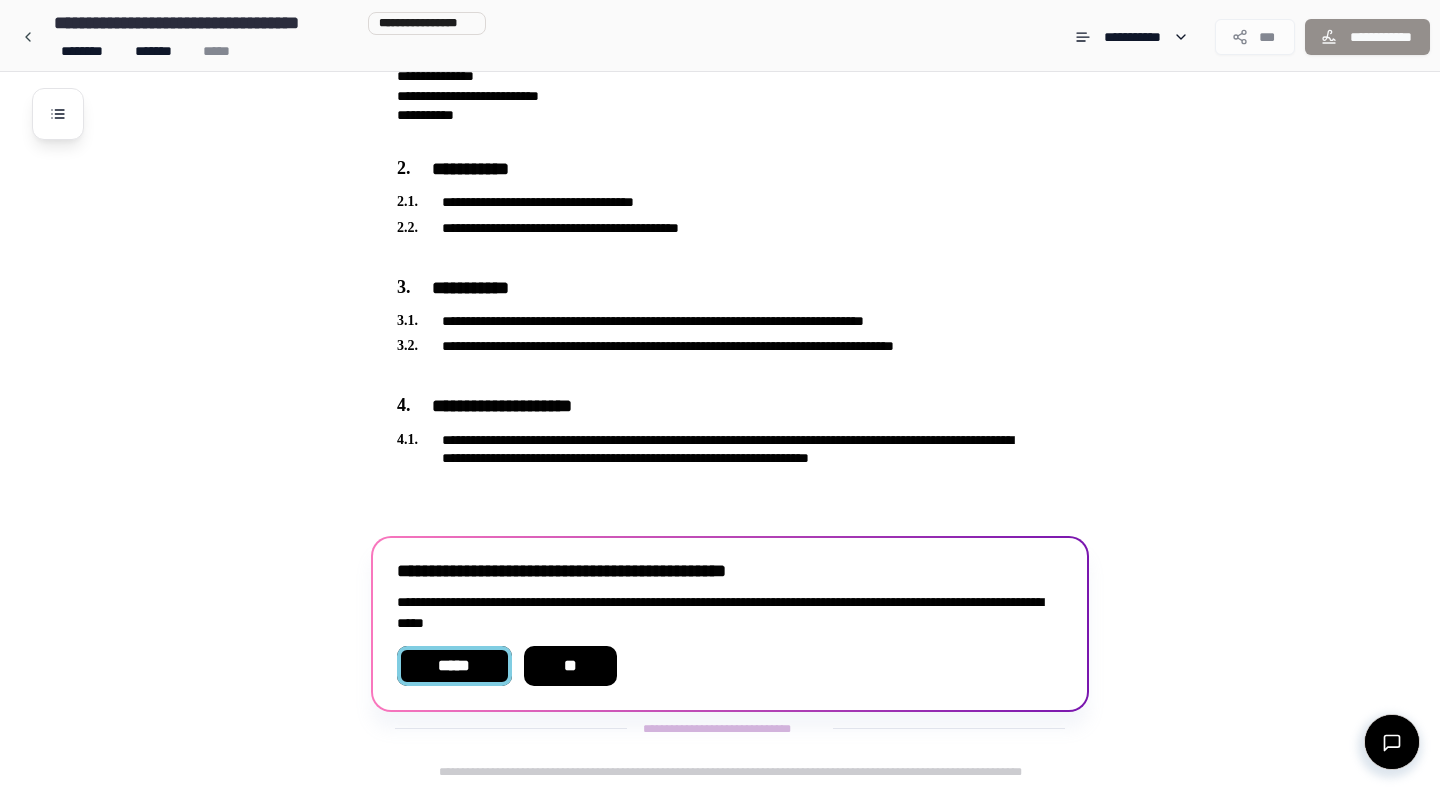 click on "*****" at bounding box center (454, 666) 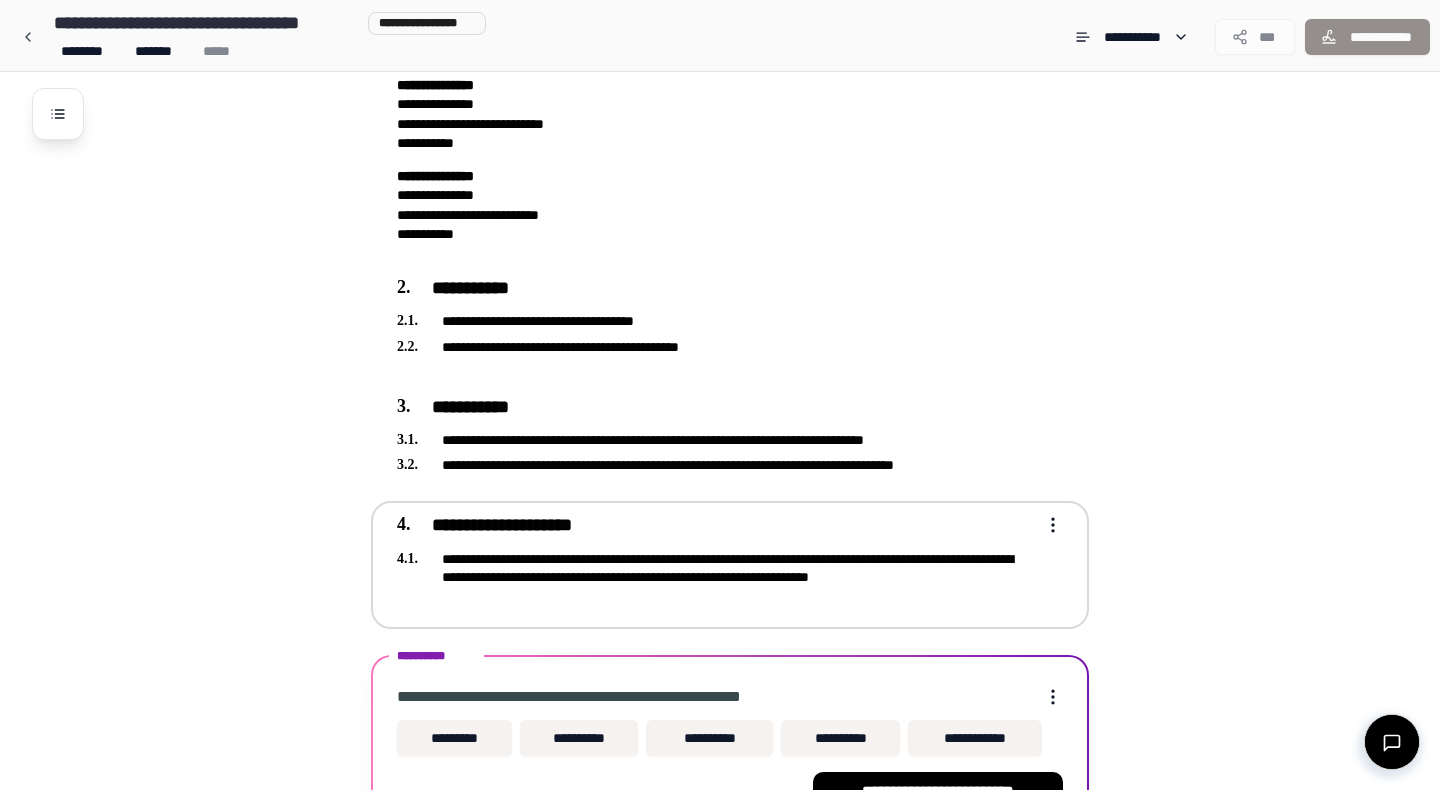scroll, scrollTop: 237, scrollLeft: 0, axis: vertical 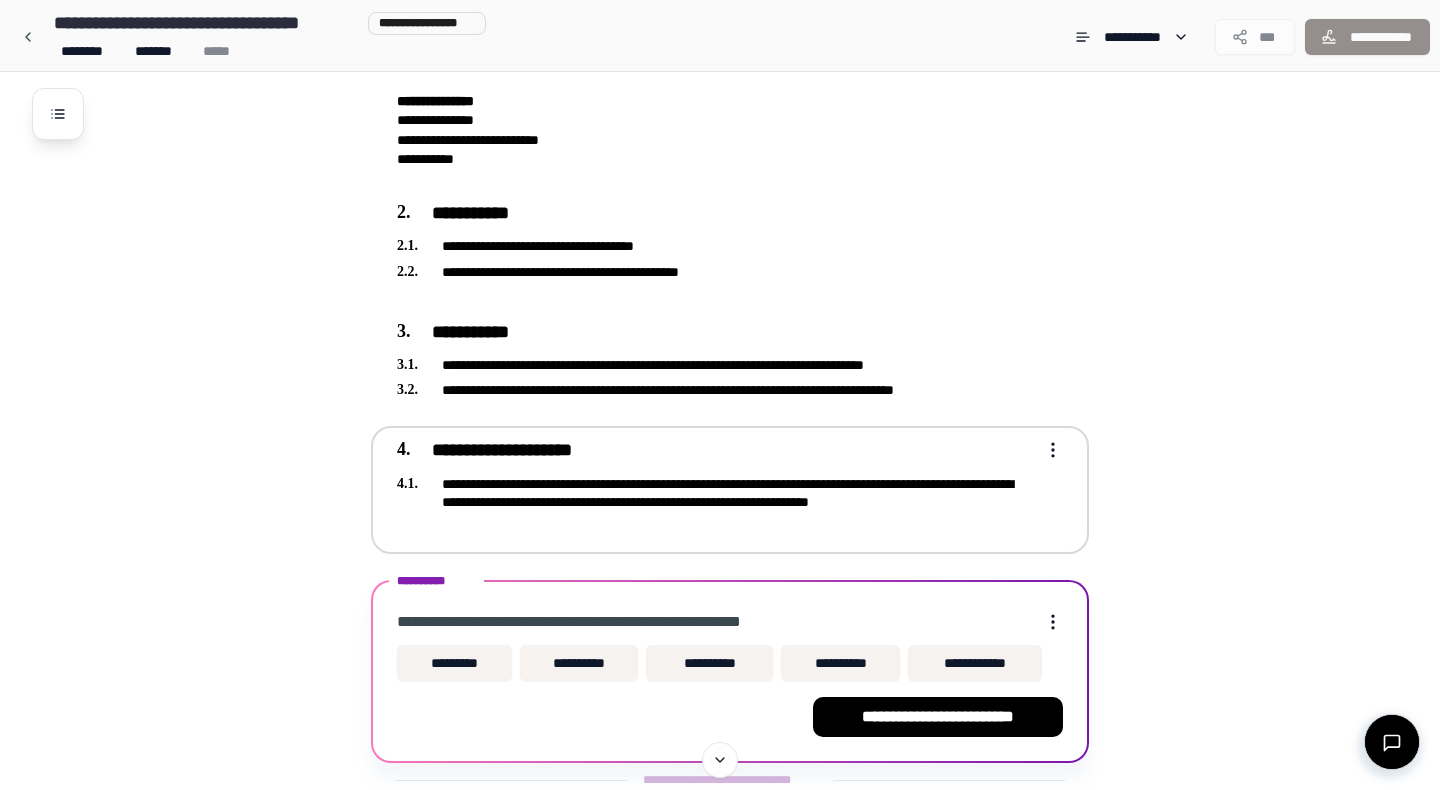 click on "**********" at bounding box center [716, 502] 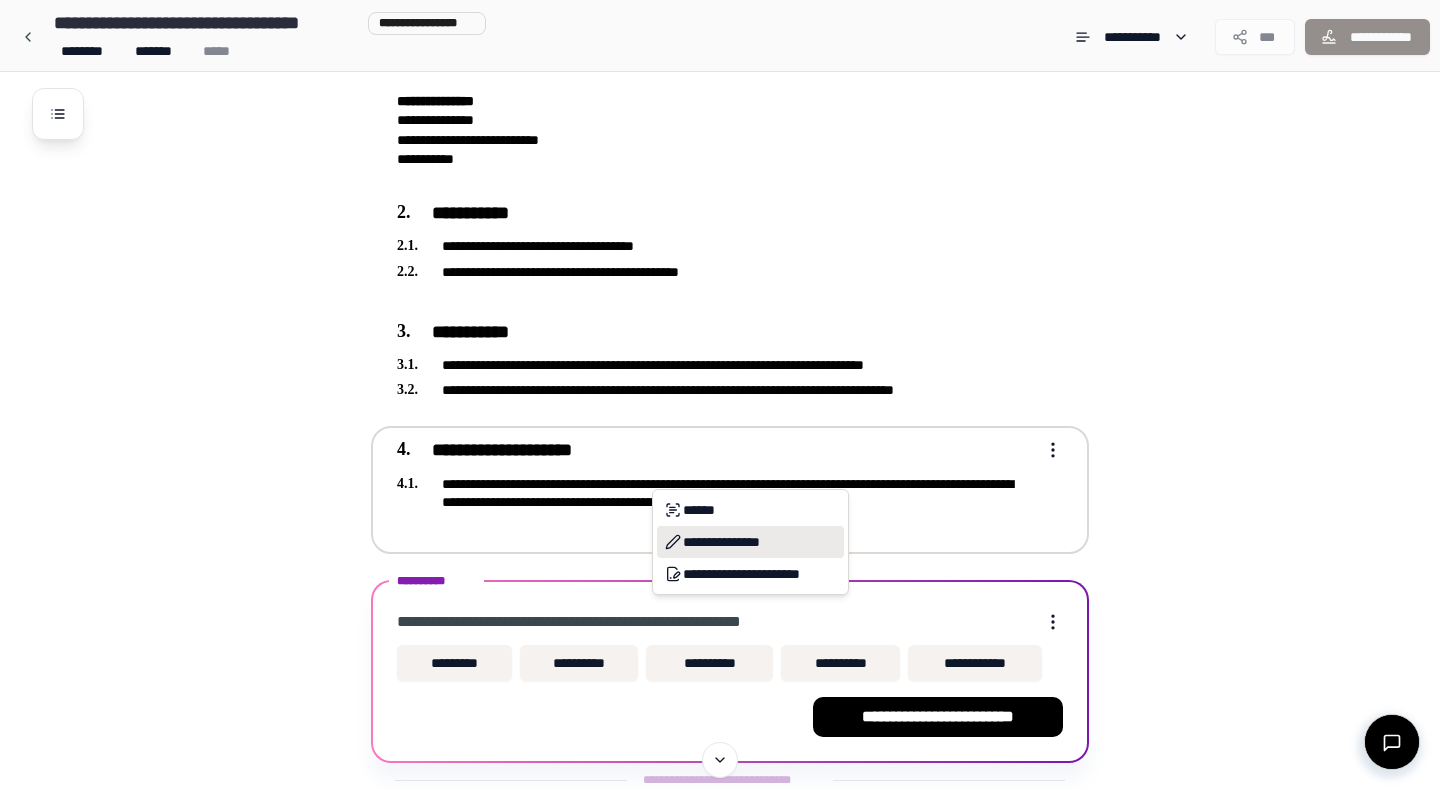 click on "**********" at bounding box center [750, 542] 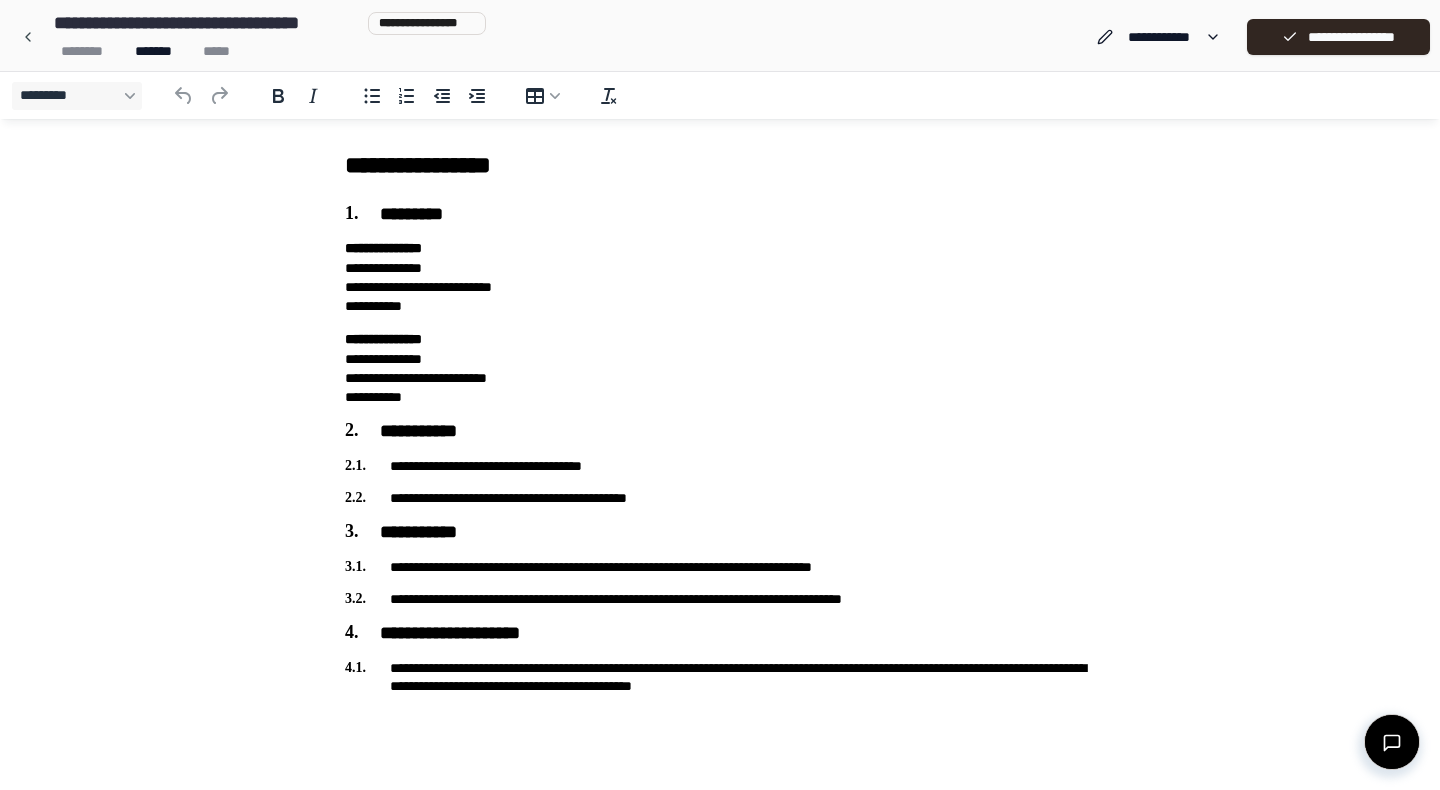 scroll, scrollTop: 0, scrollLeft: 0, axis: both 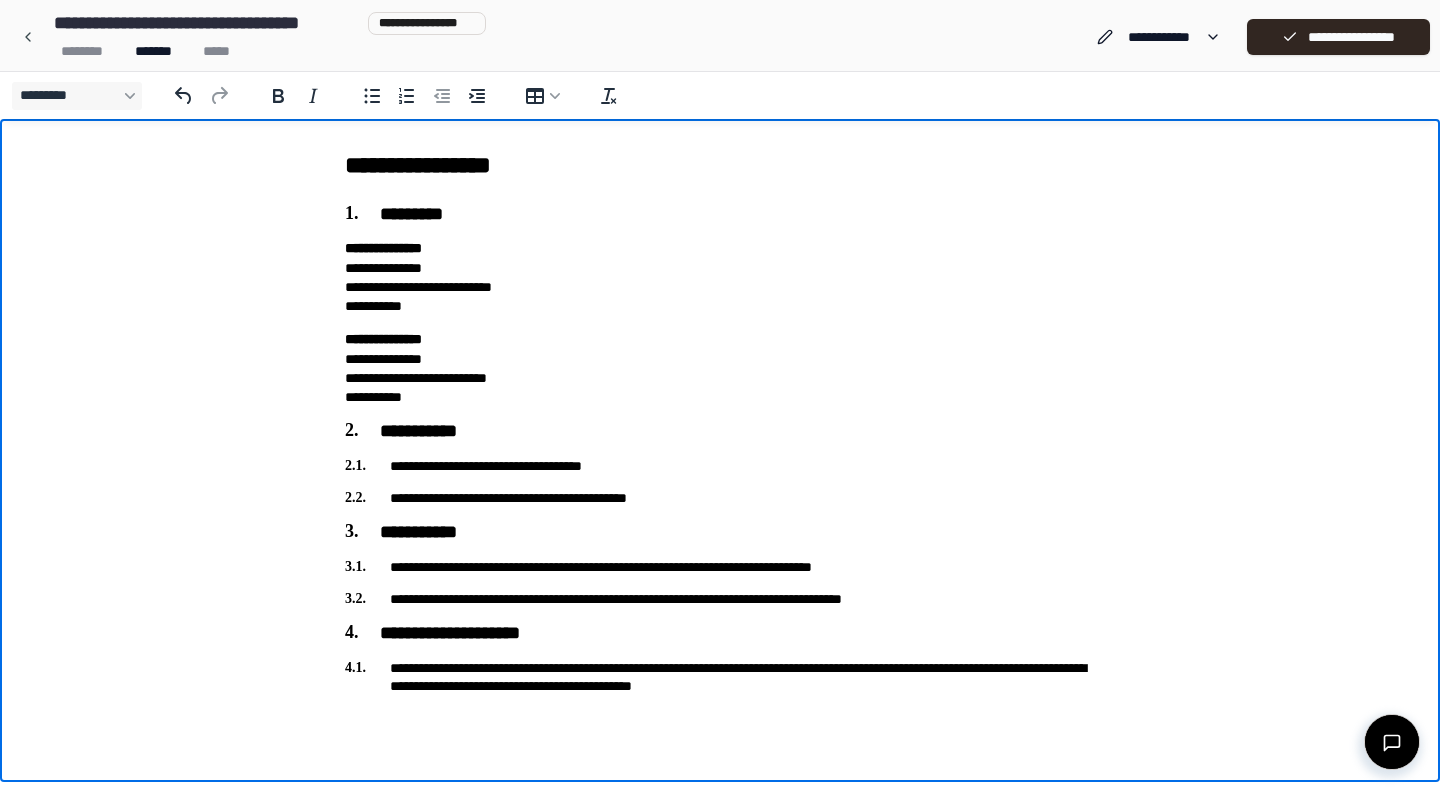 type 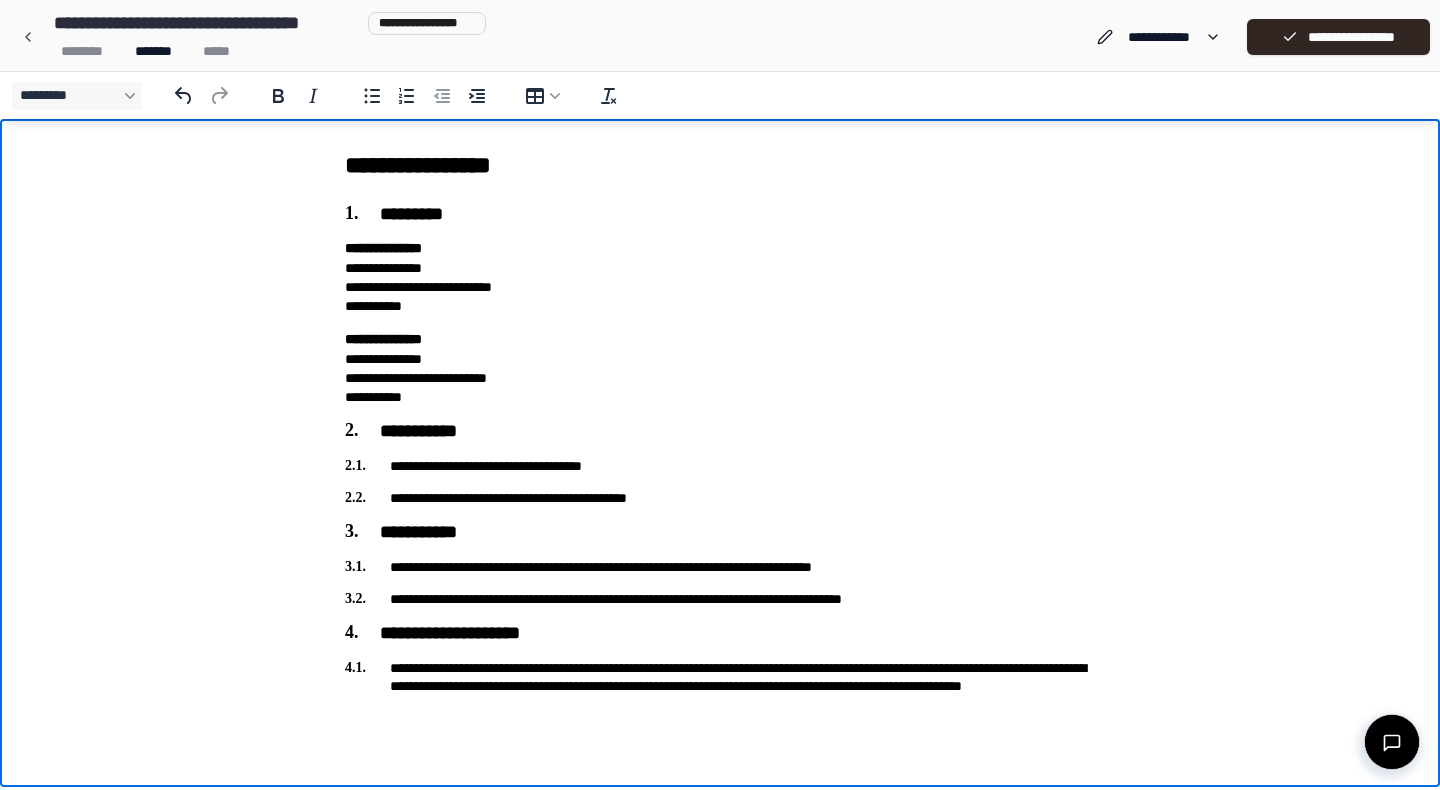 scroll, scrollTop: 5, scrollLeft: 0, axis: vertical 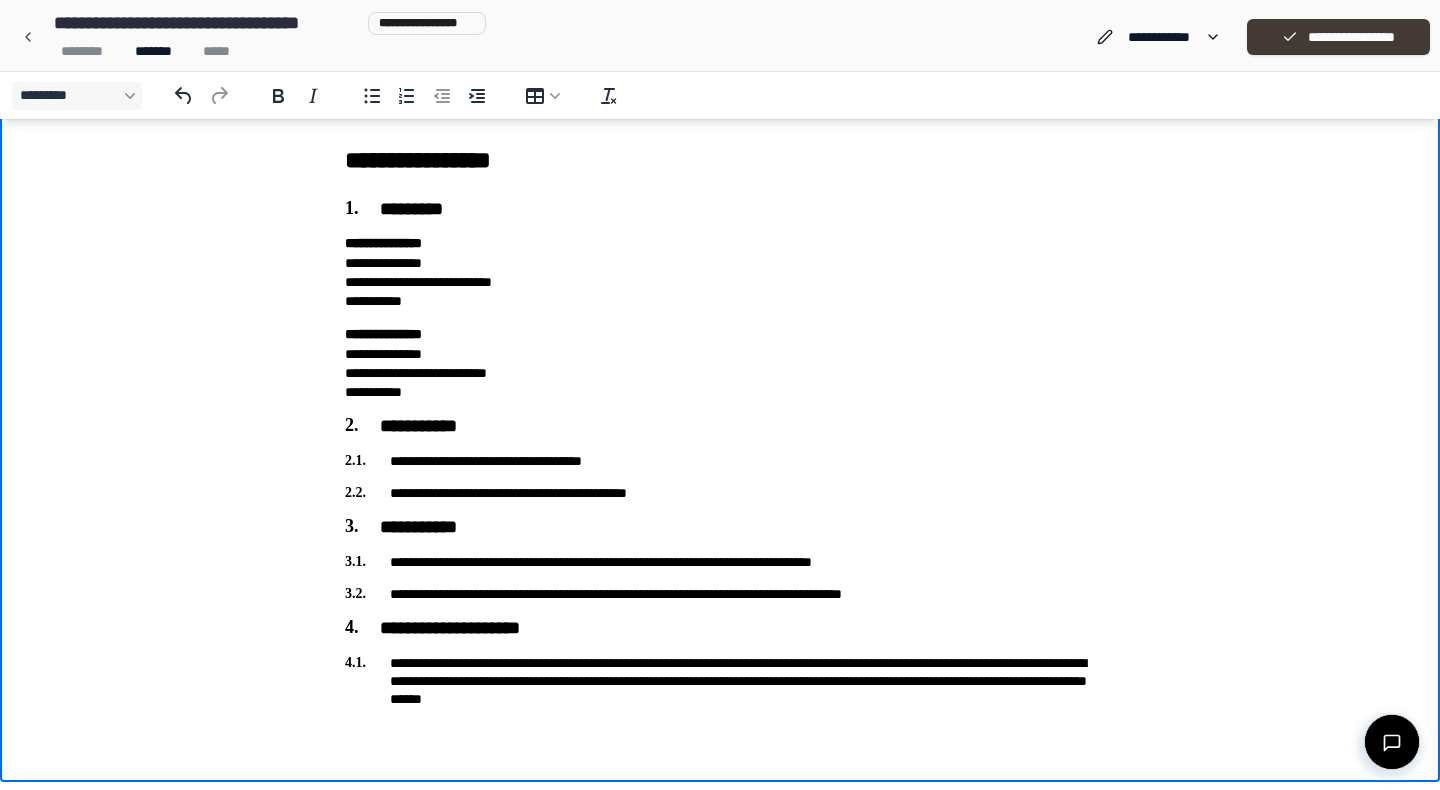 click on "**********" at bounding box center [1338, 37] 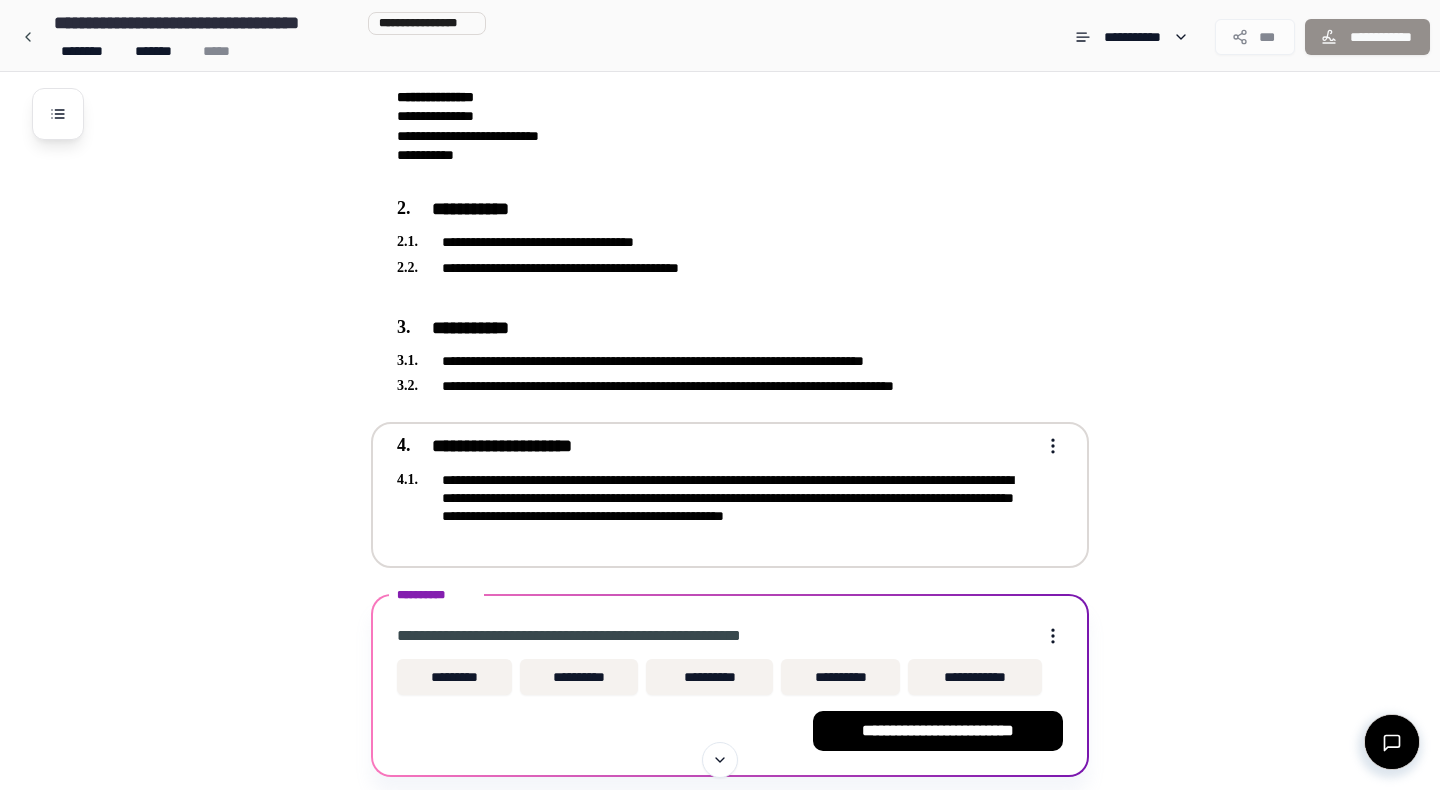 scroll, scrollTop: 255, scrollLeft: 0, axis: vertical 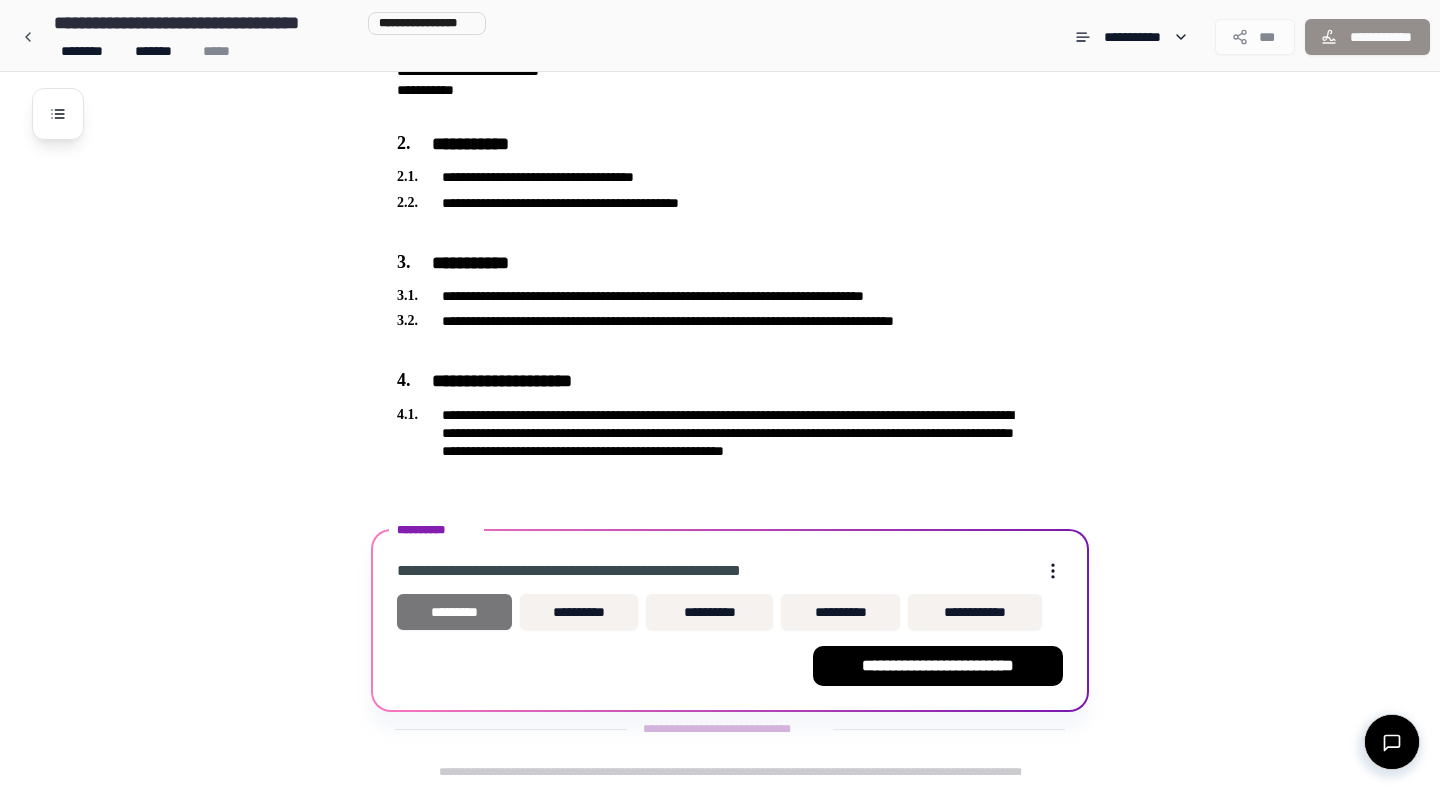click on "*********" at bounding box center (454, 612) 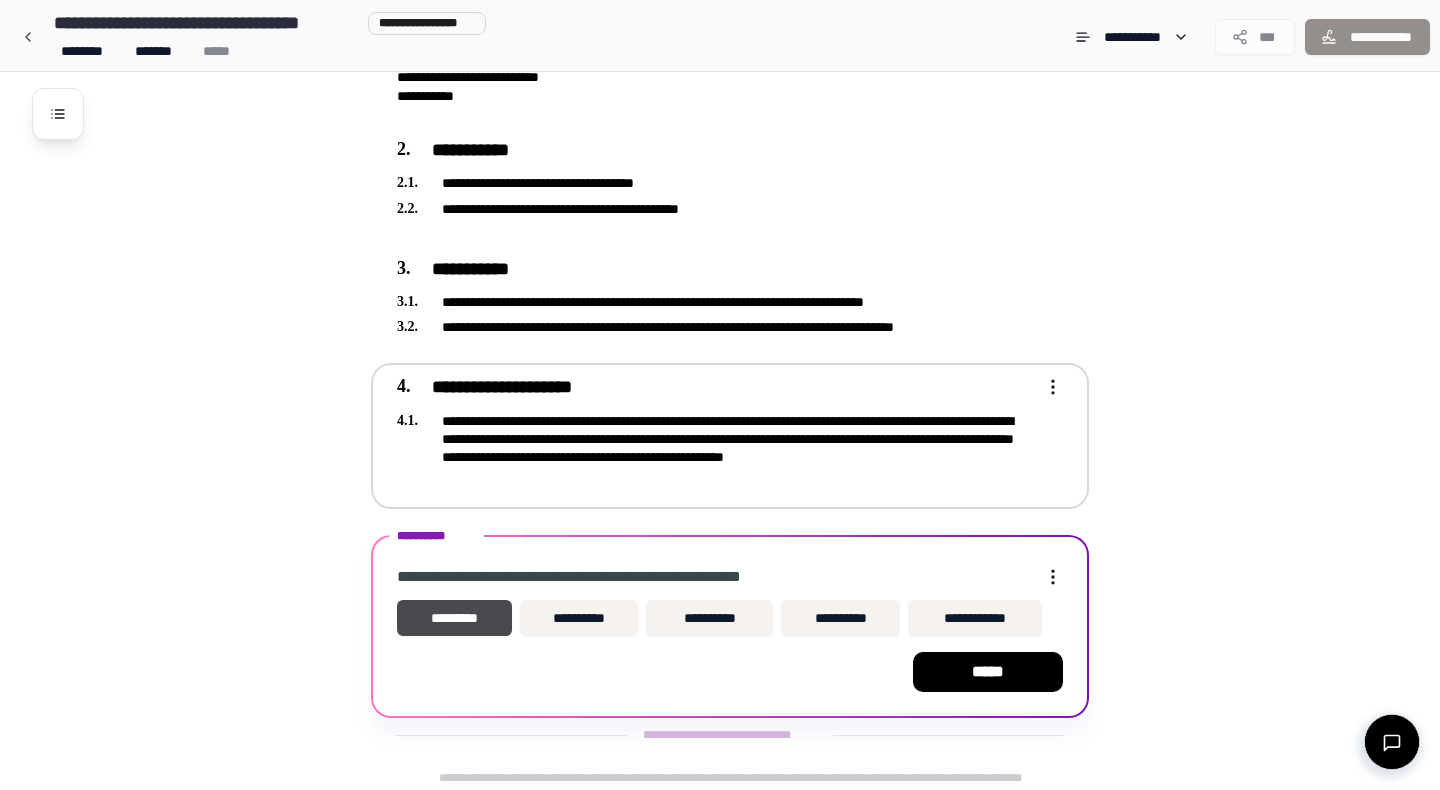 scroll, scrollTop: 255, scrollLeft: 0, axis: vertical 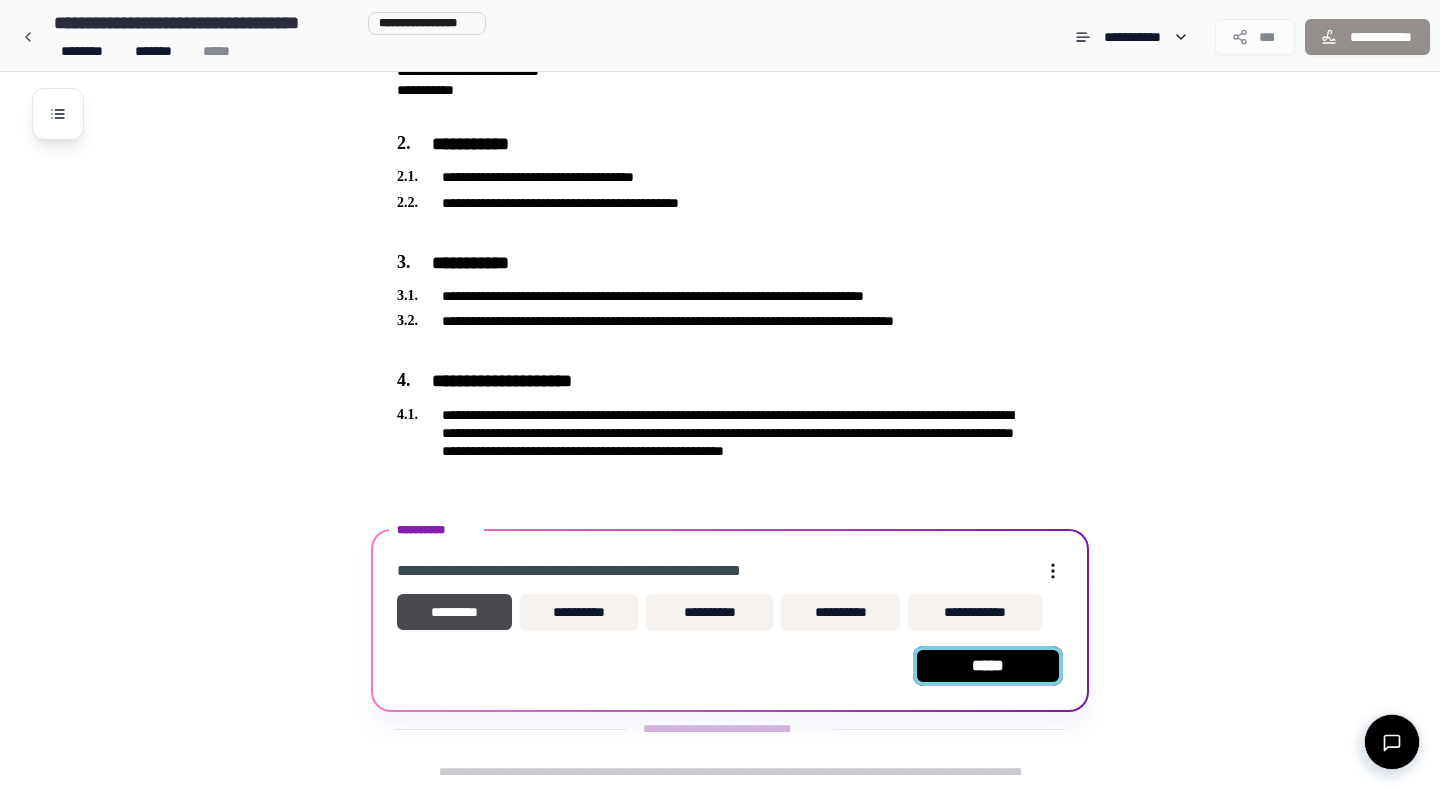 click on "*****" at bounding box center (988, 666) 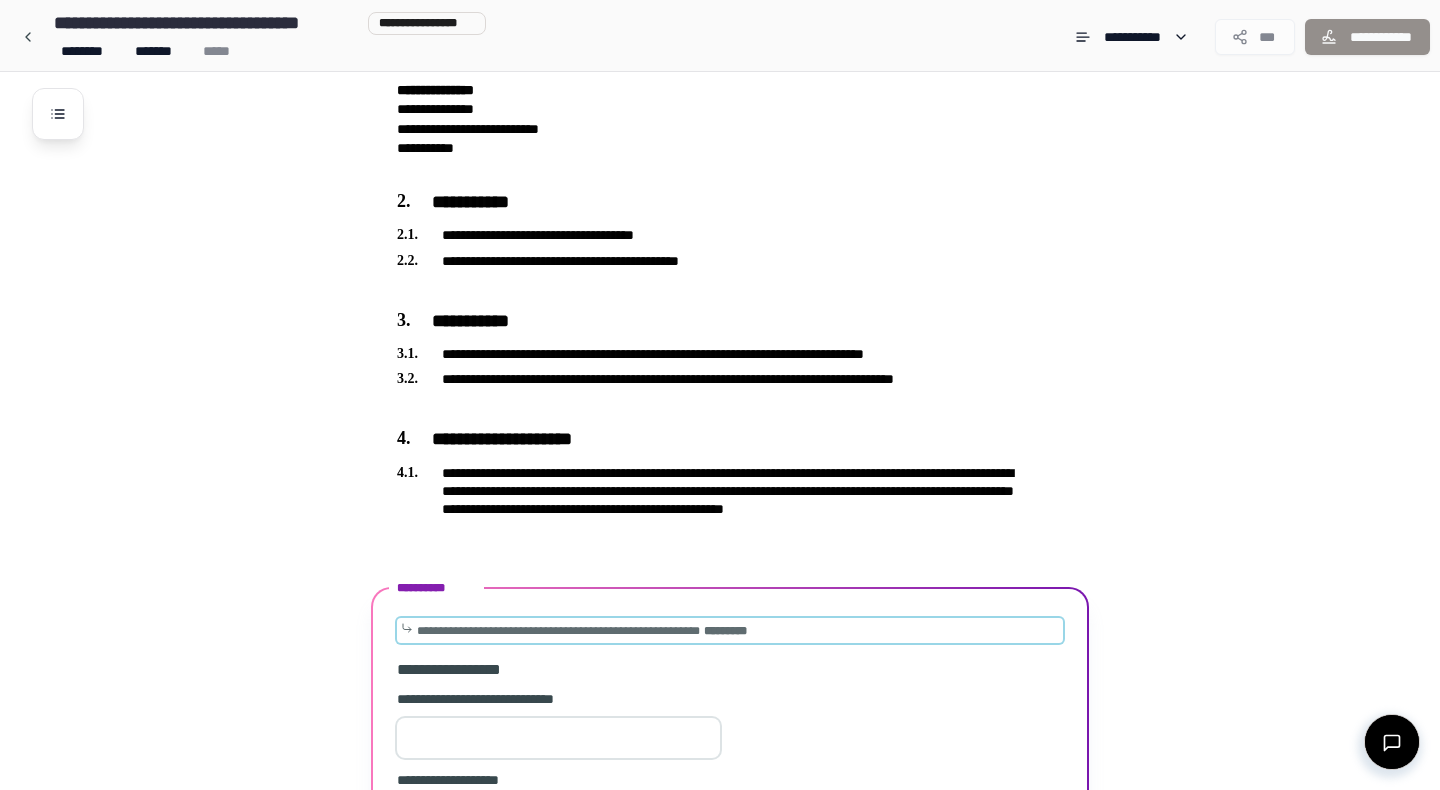 scroll, scrollTop: 439, scrollLeft: 0, axis: vertical 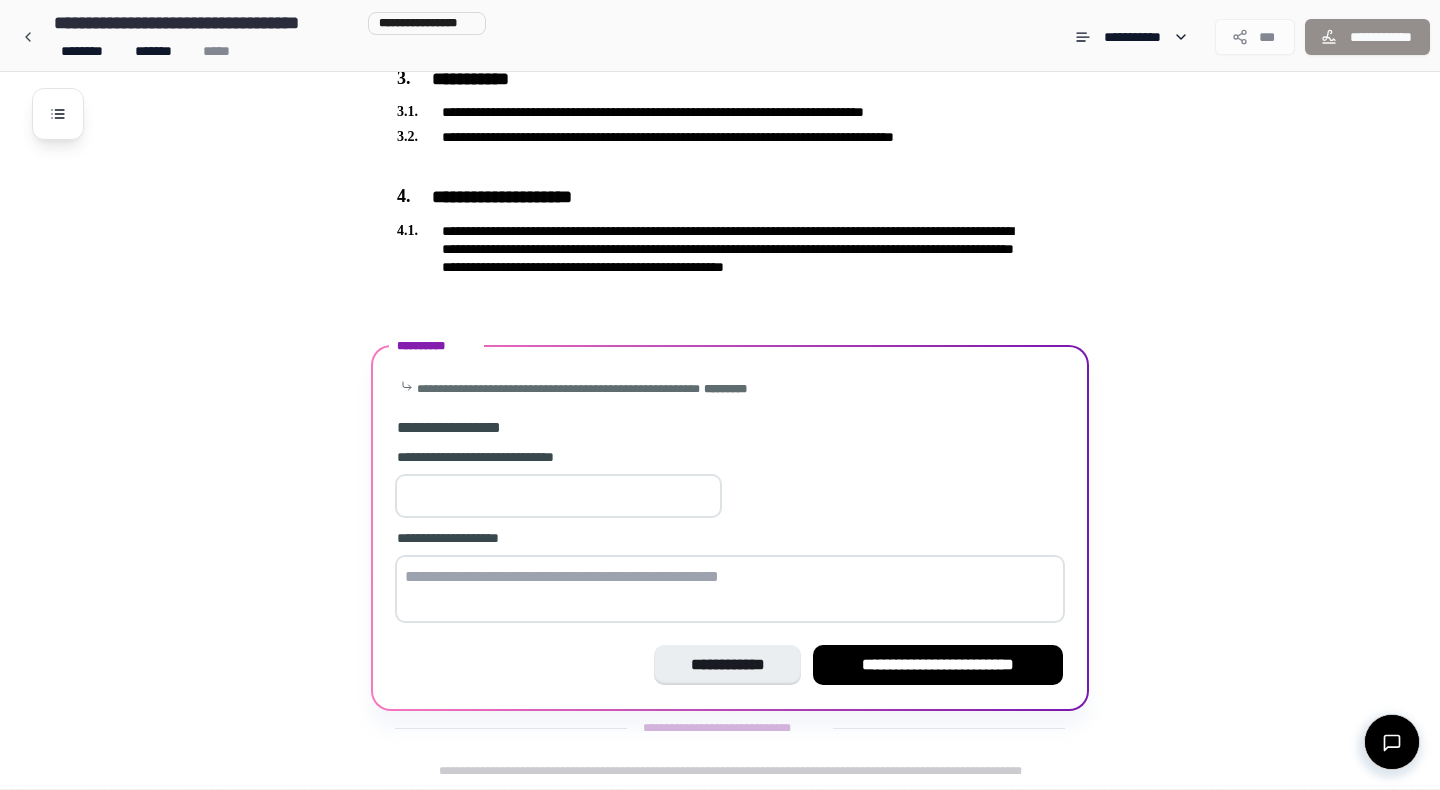 click at bounding box center [558, 496] 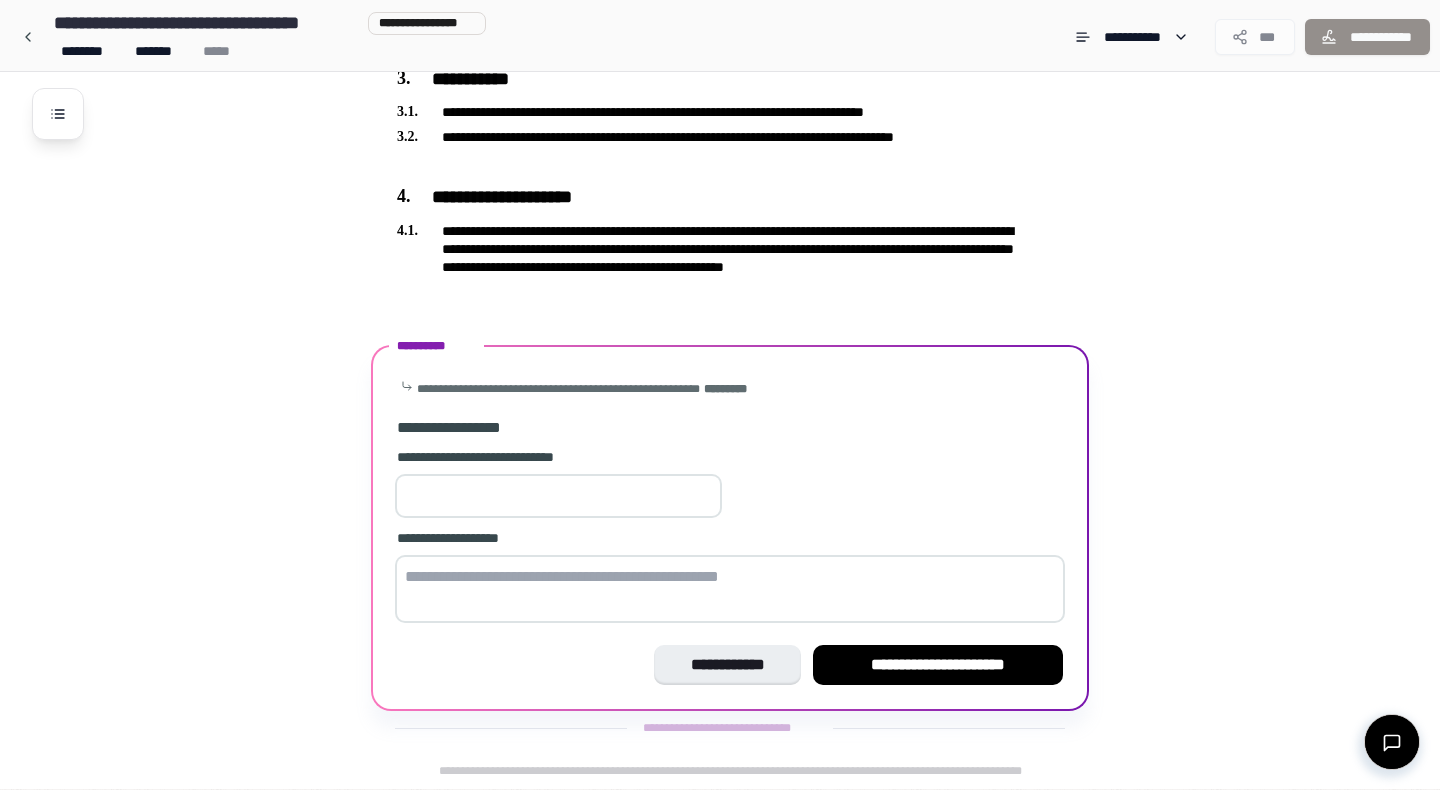 type on "**" 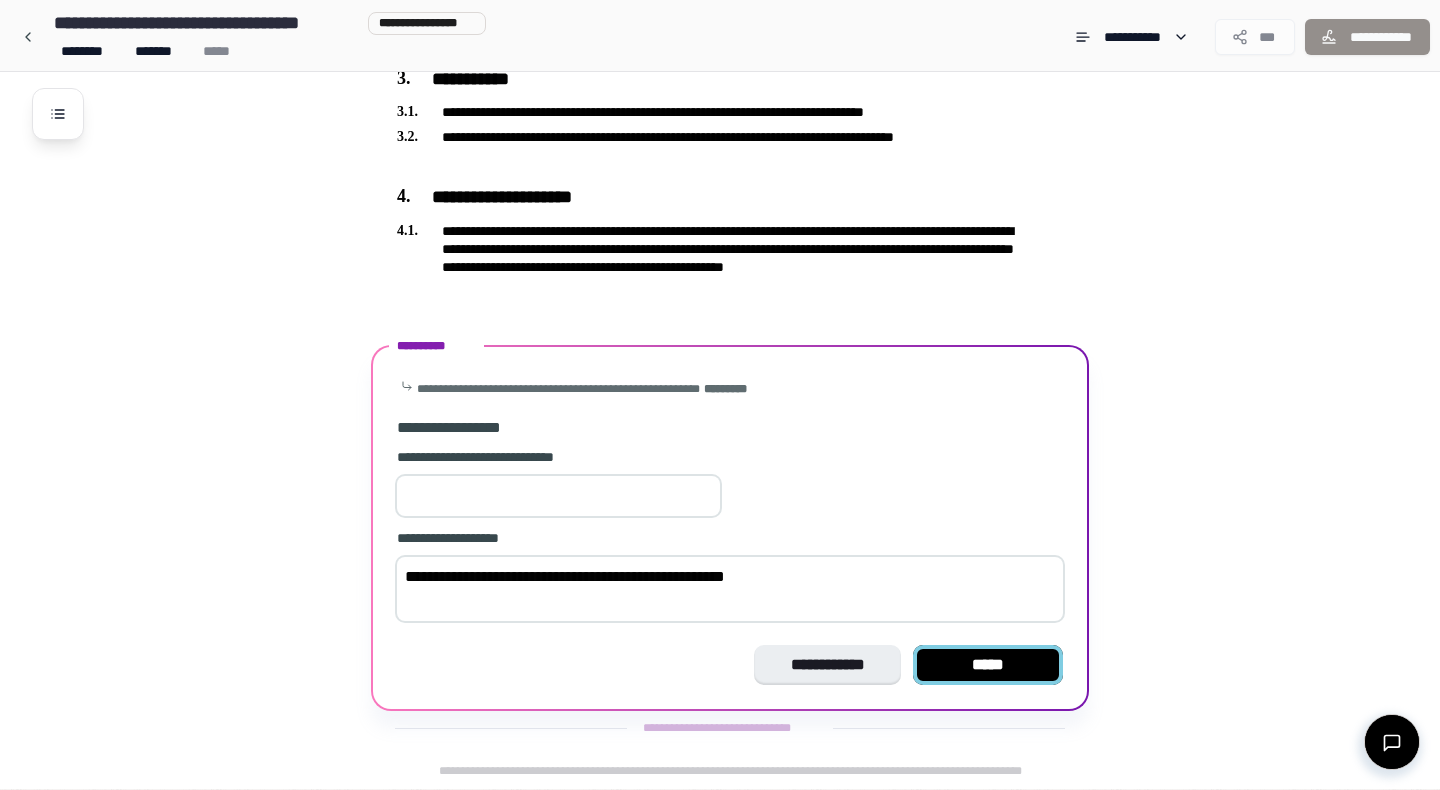 type on "**********" 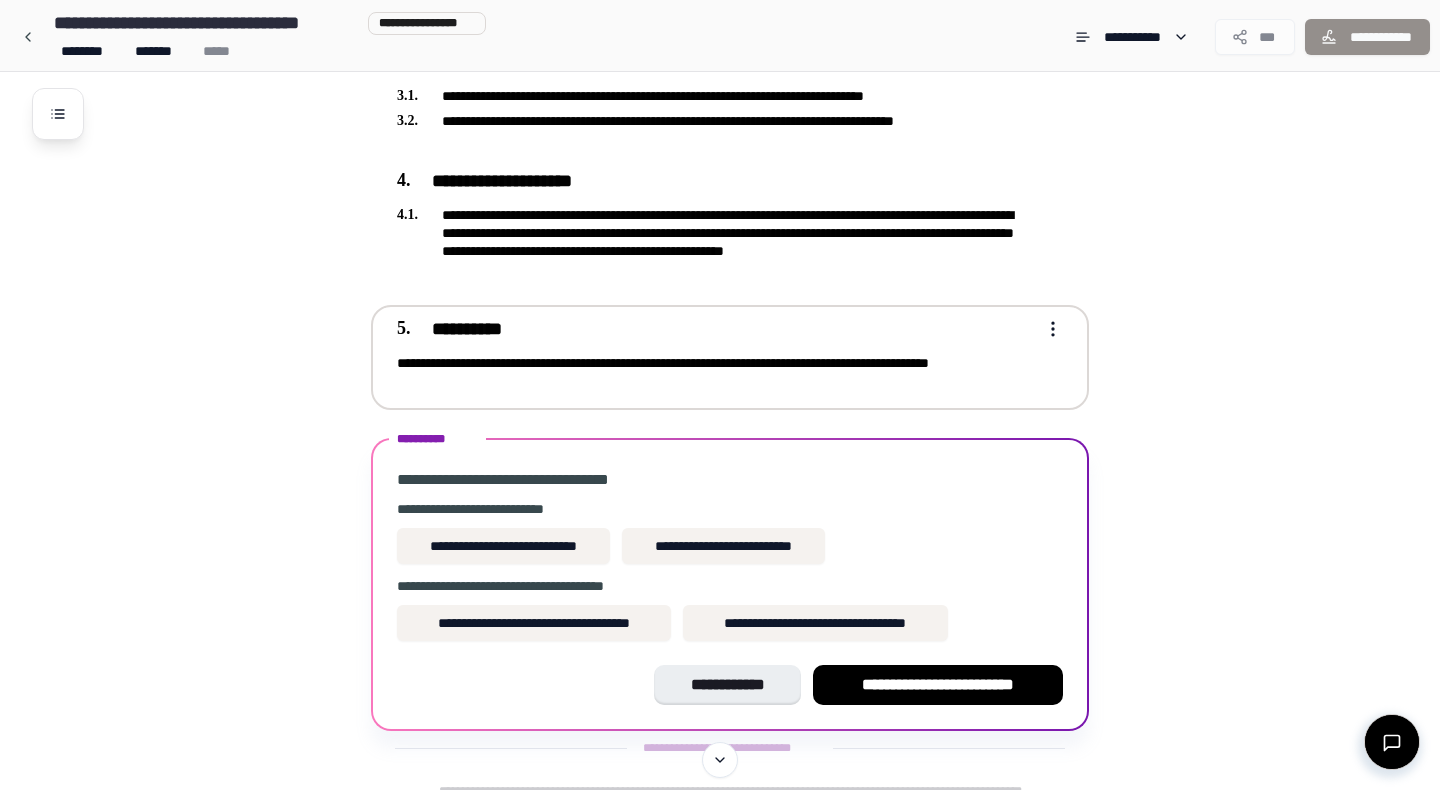 scroll, scrollTop: 474, scrollLeft: 0, axis: vertical 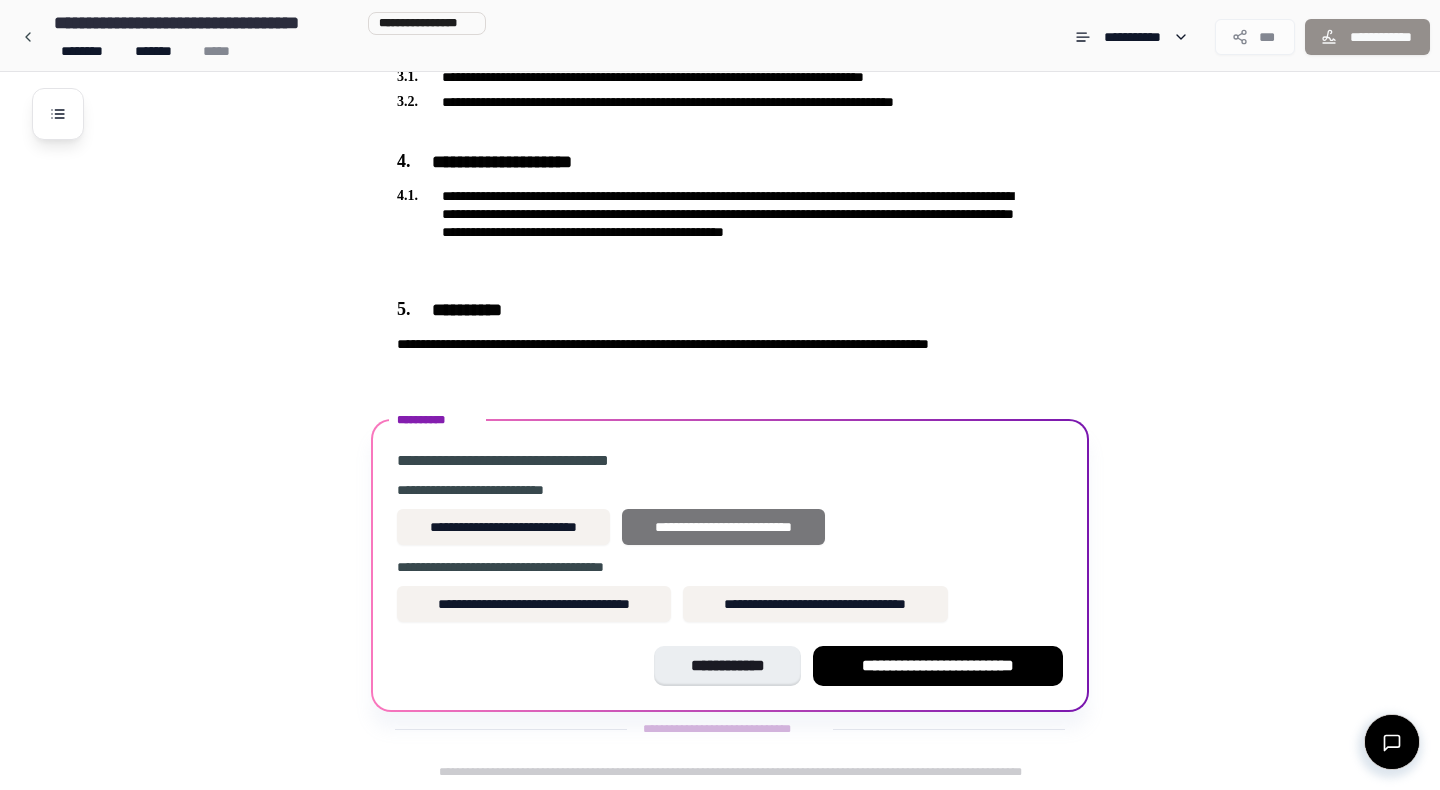 click on "**********" at bounding box center [723, 527] 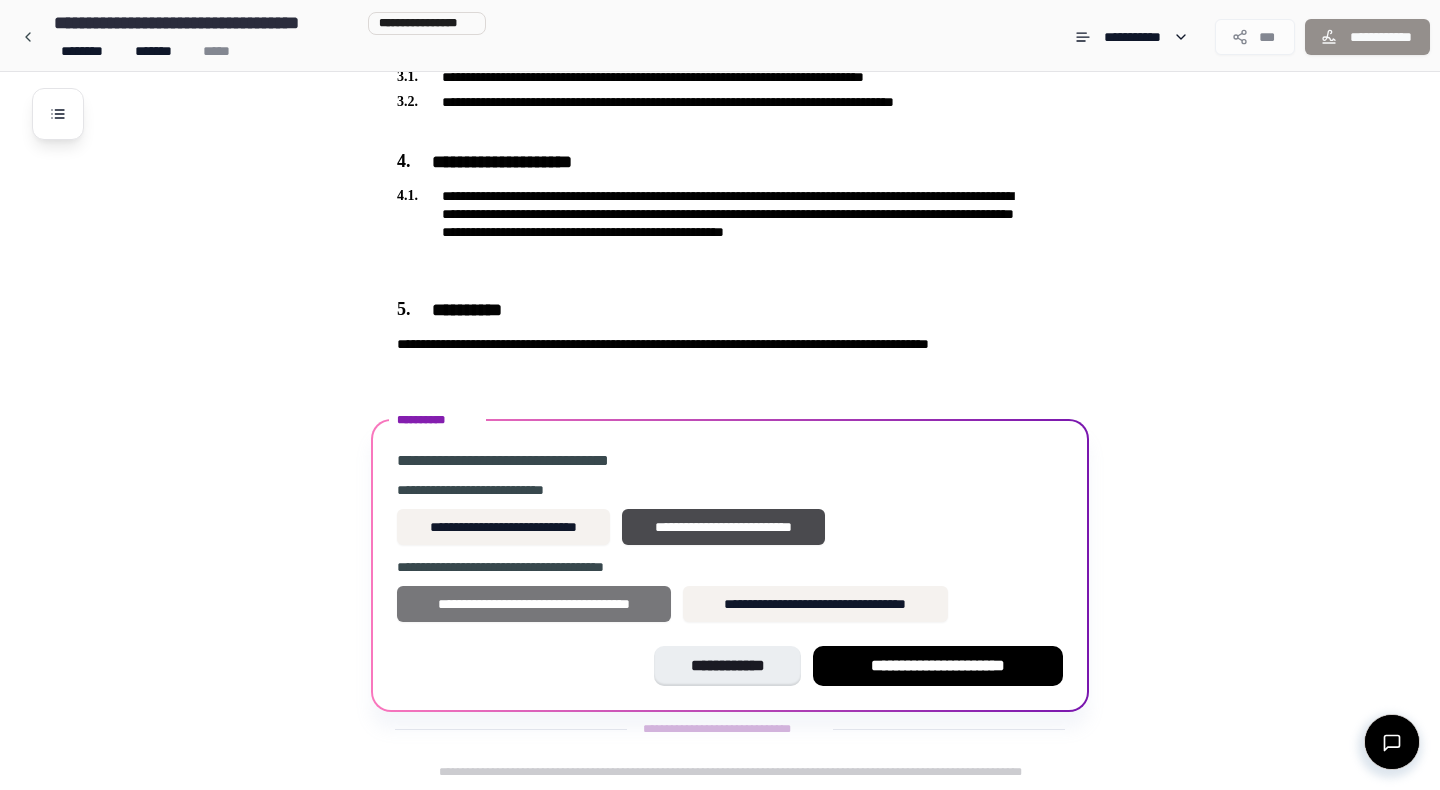 click on "**********" at bounding box center [534, 604] 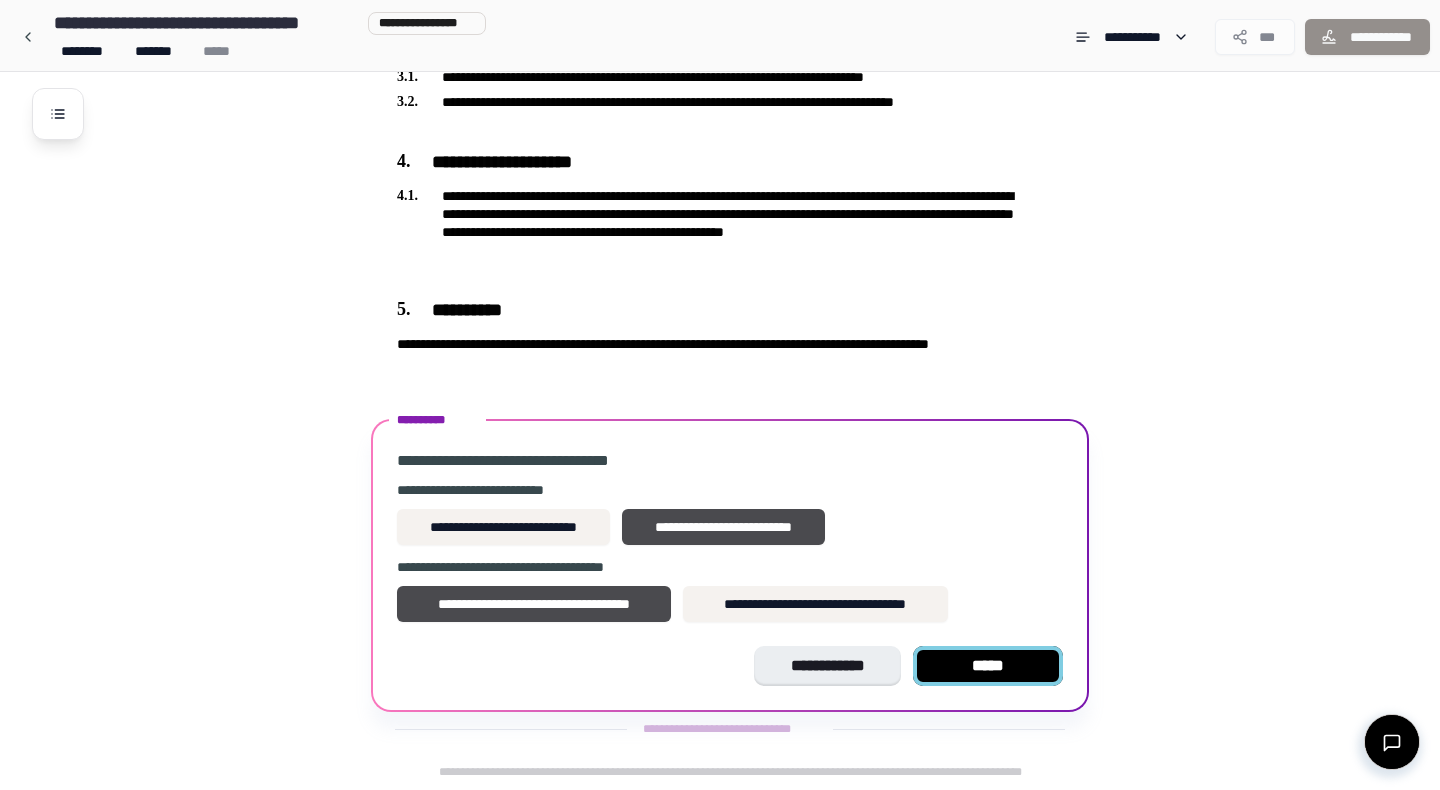 click on "*****" at bounding box center (988, 666) 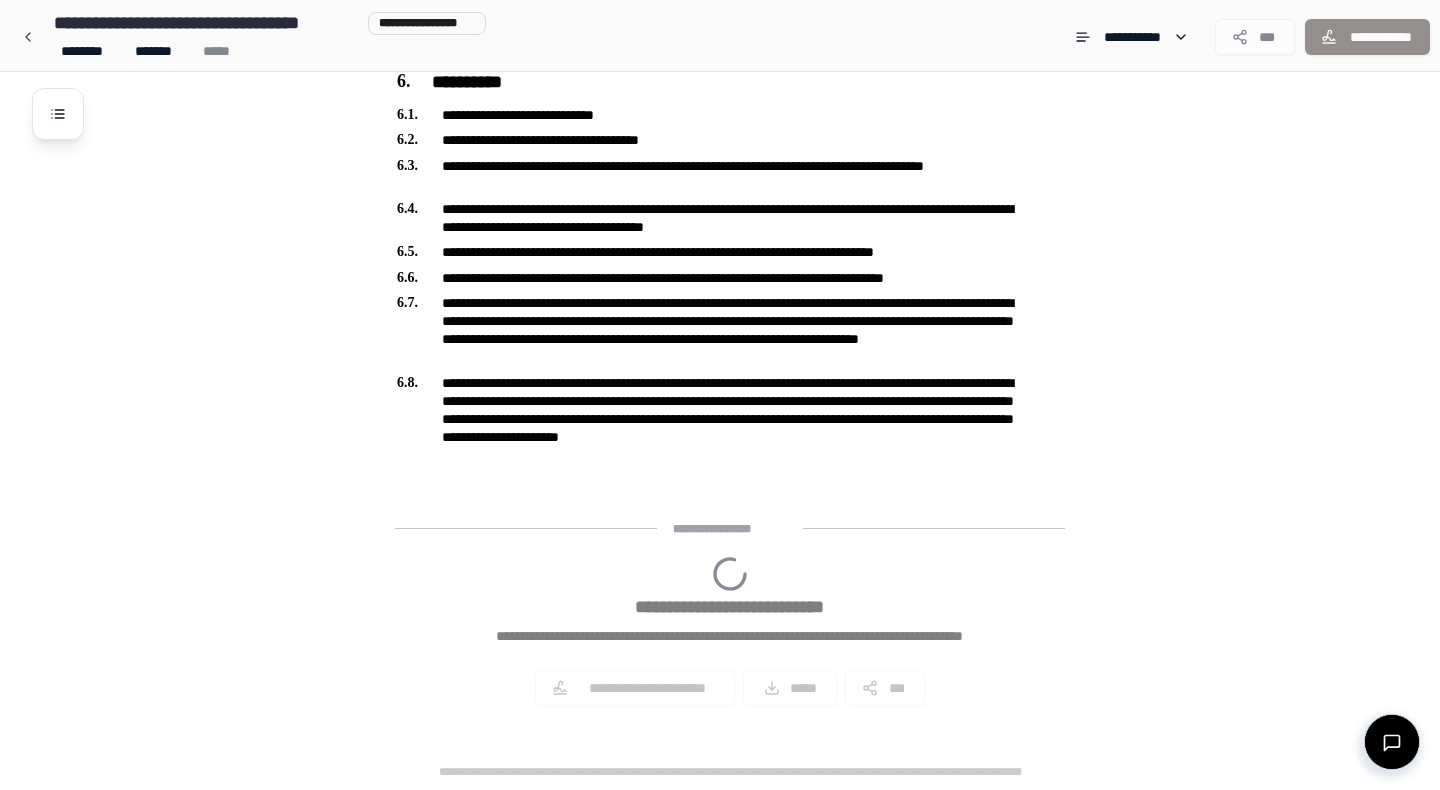 scroll, scrollTop: 964, scrollLeft: 0, axis: vertical 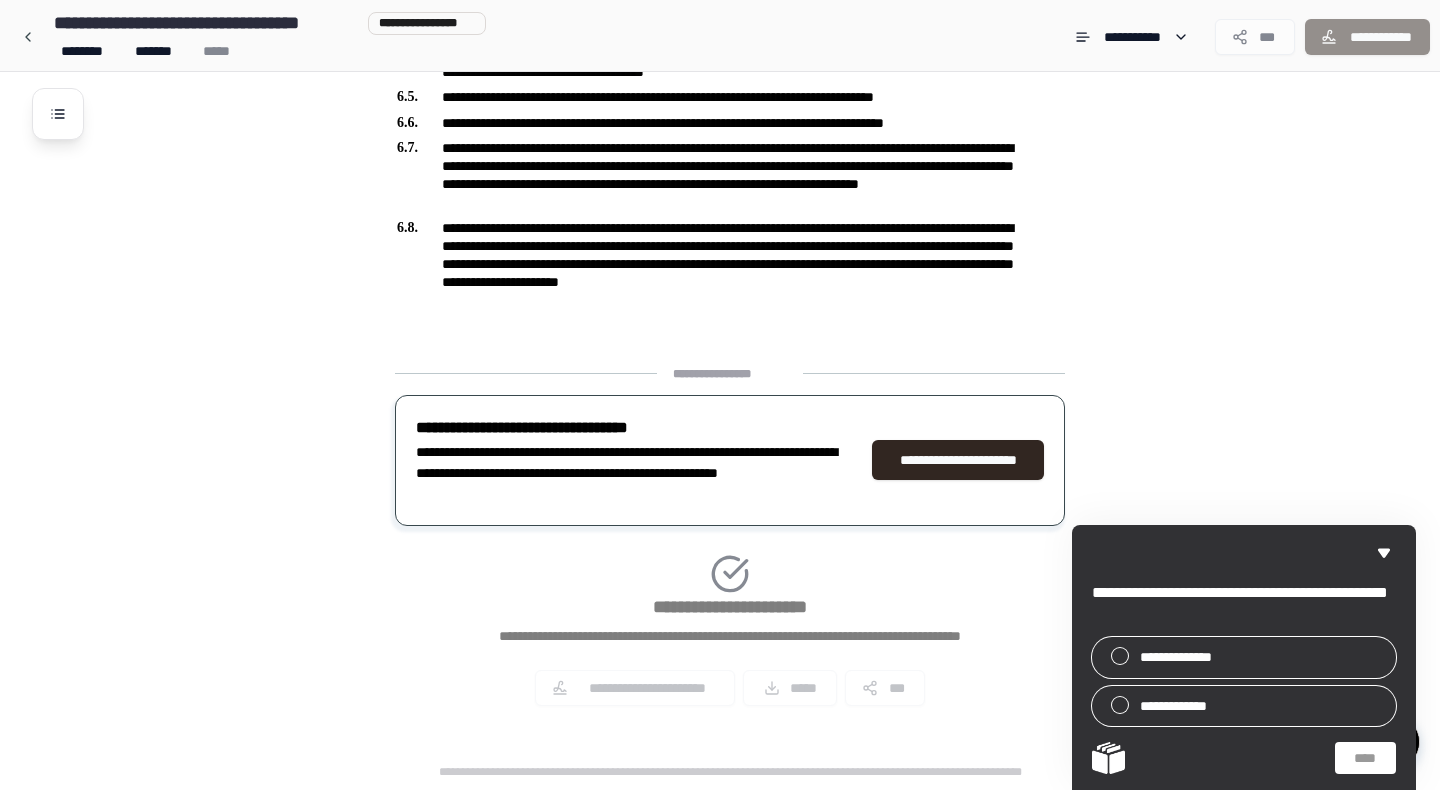 click on "**********" at bounding box center [746, -51] 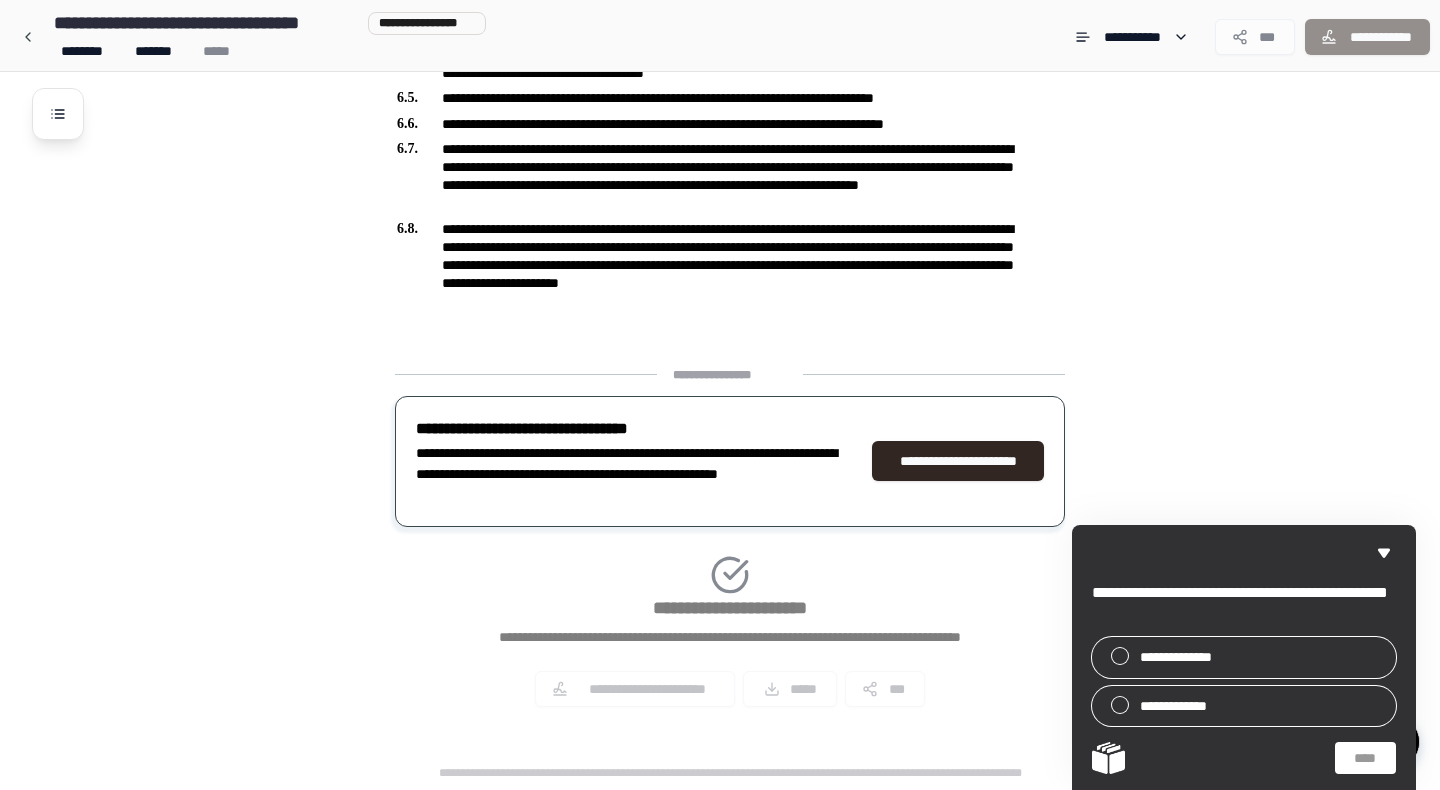 scroll, scrollTop: 964, scrollLeft: 0, axis: vertical 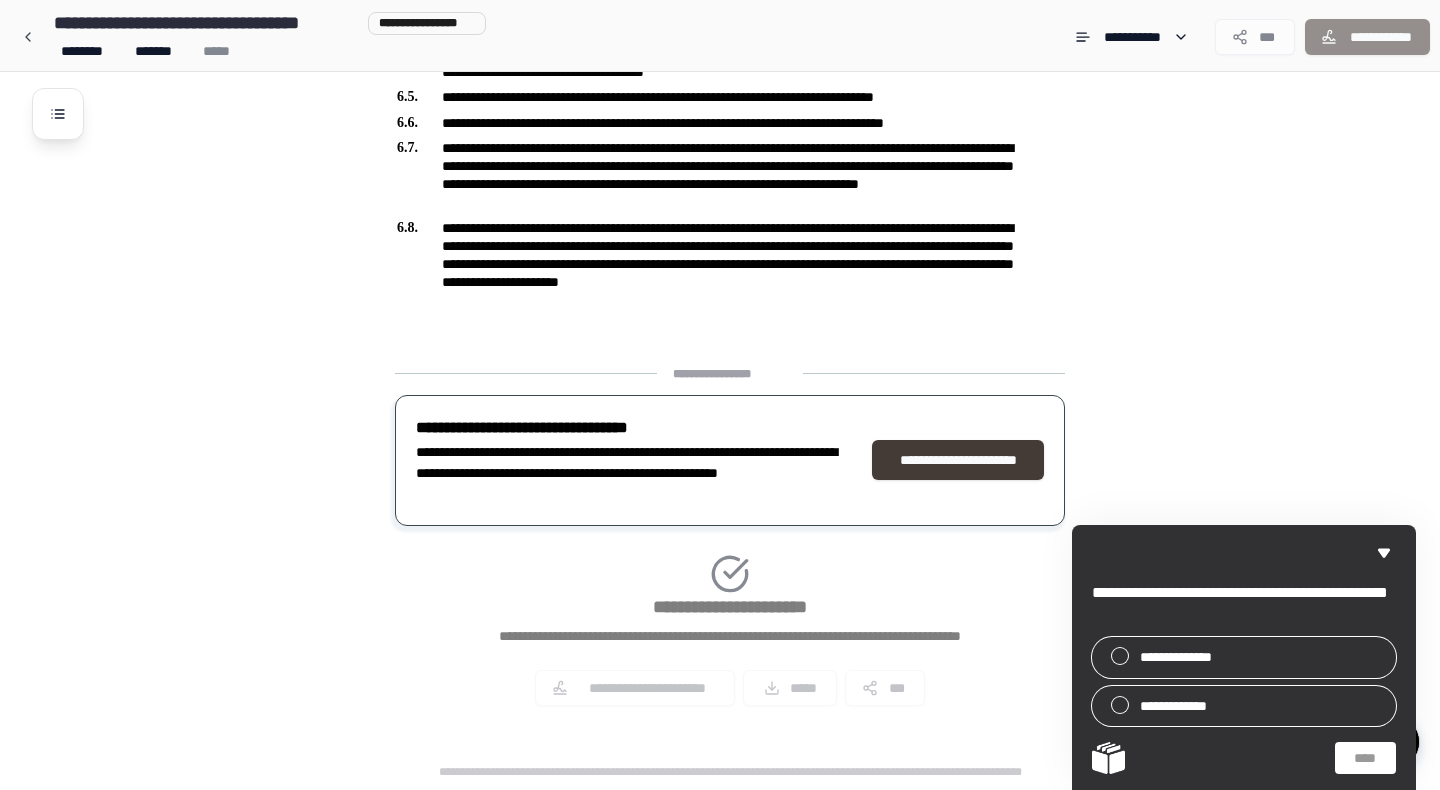 click on "**********" at bounding box center [958, 460] 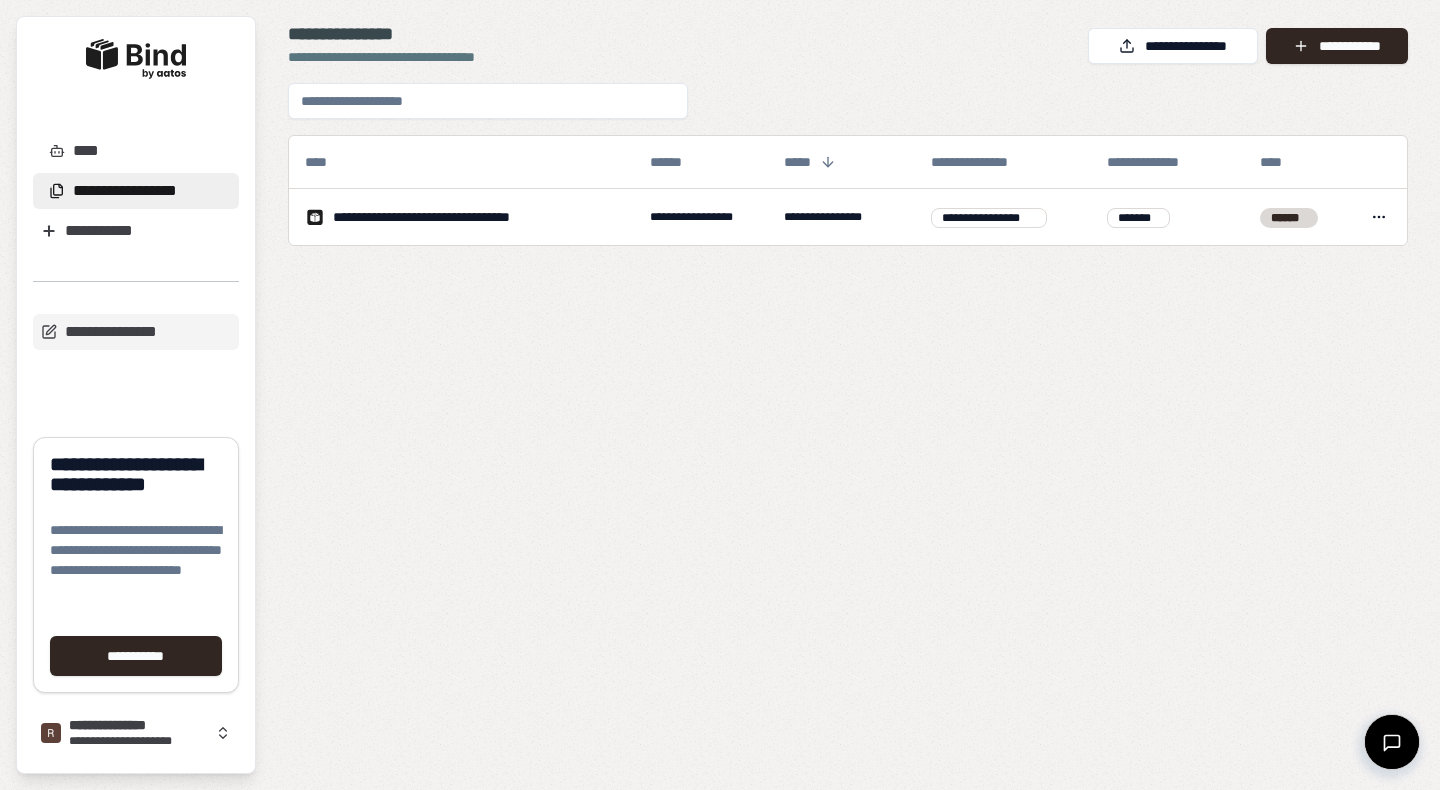 scroll, scrollTop: 0, scrollLeft: 0, axis: both 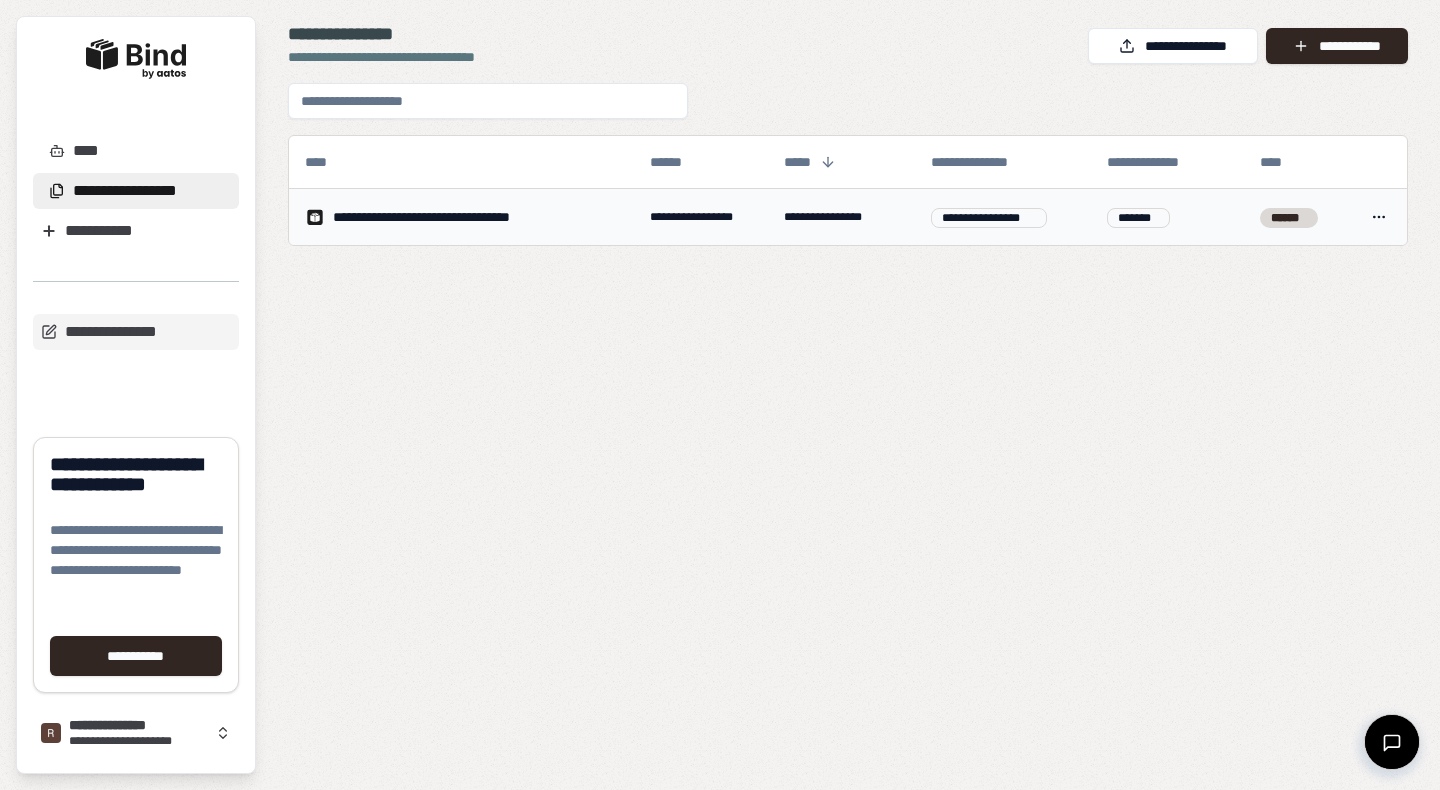 click on "**********" at bounding box center [448, 217] 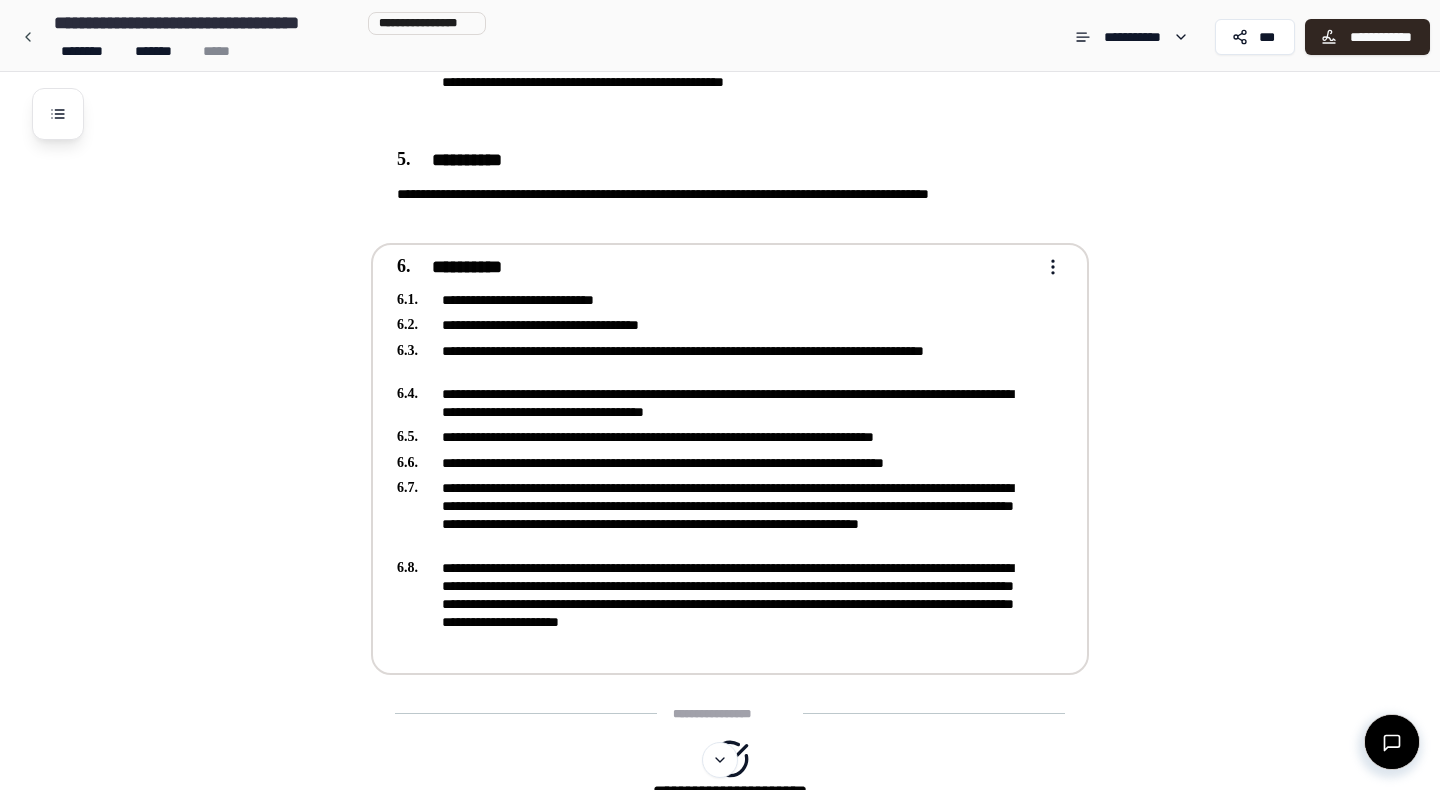 scroll, scrollTop: 622, scrollLeft: 0, axis: vertical 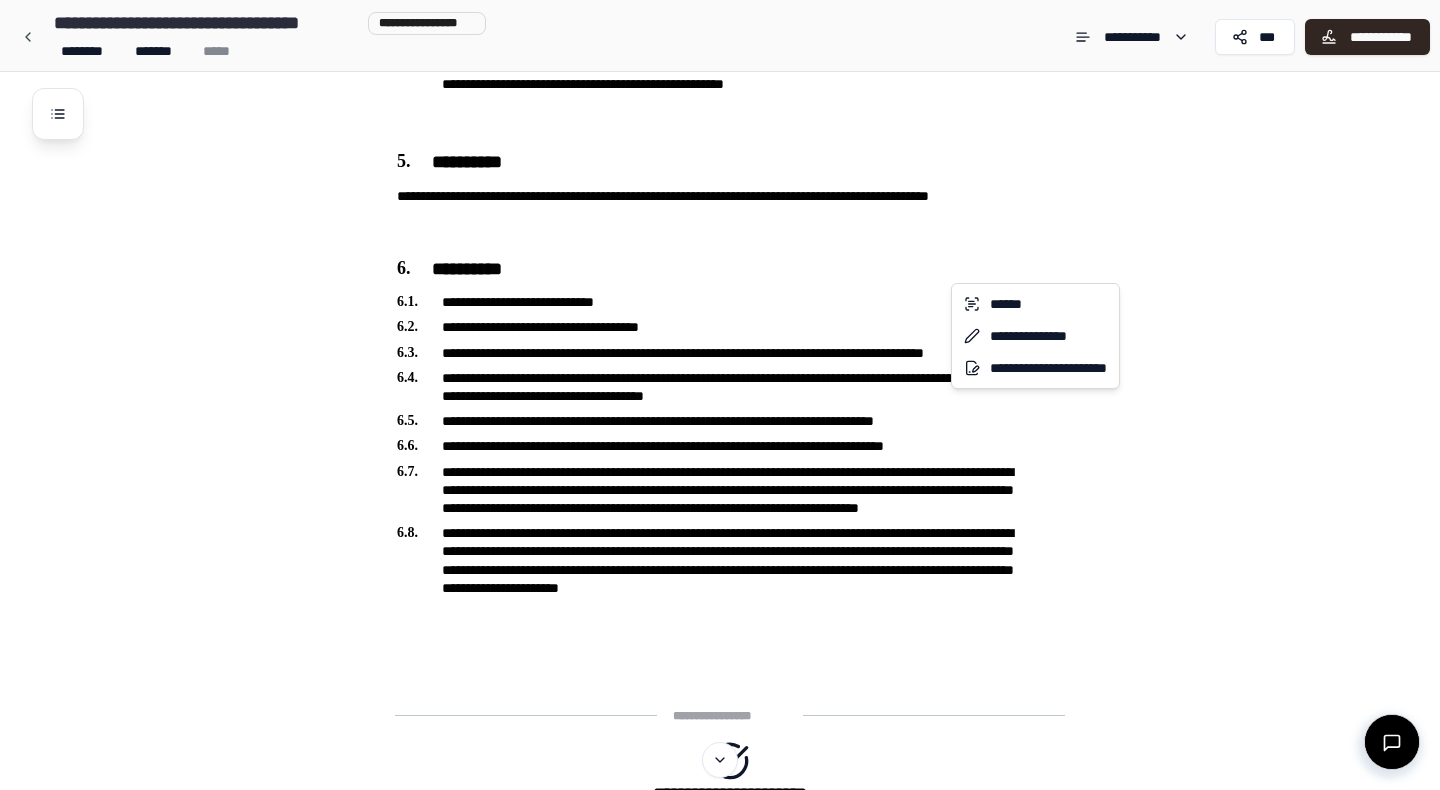 click on "**********" at bounding box center (720, 177) 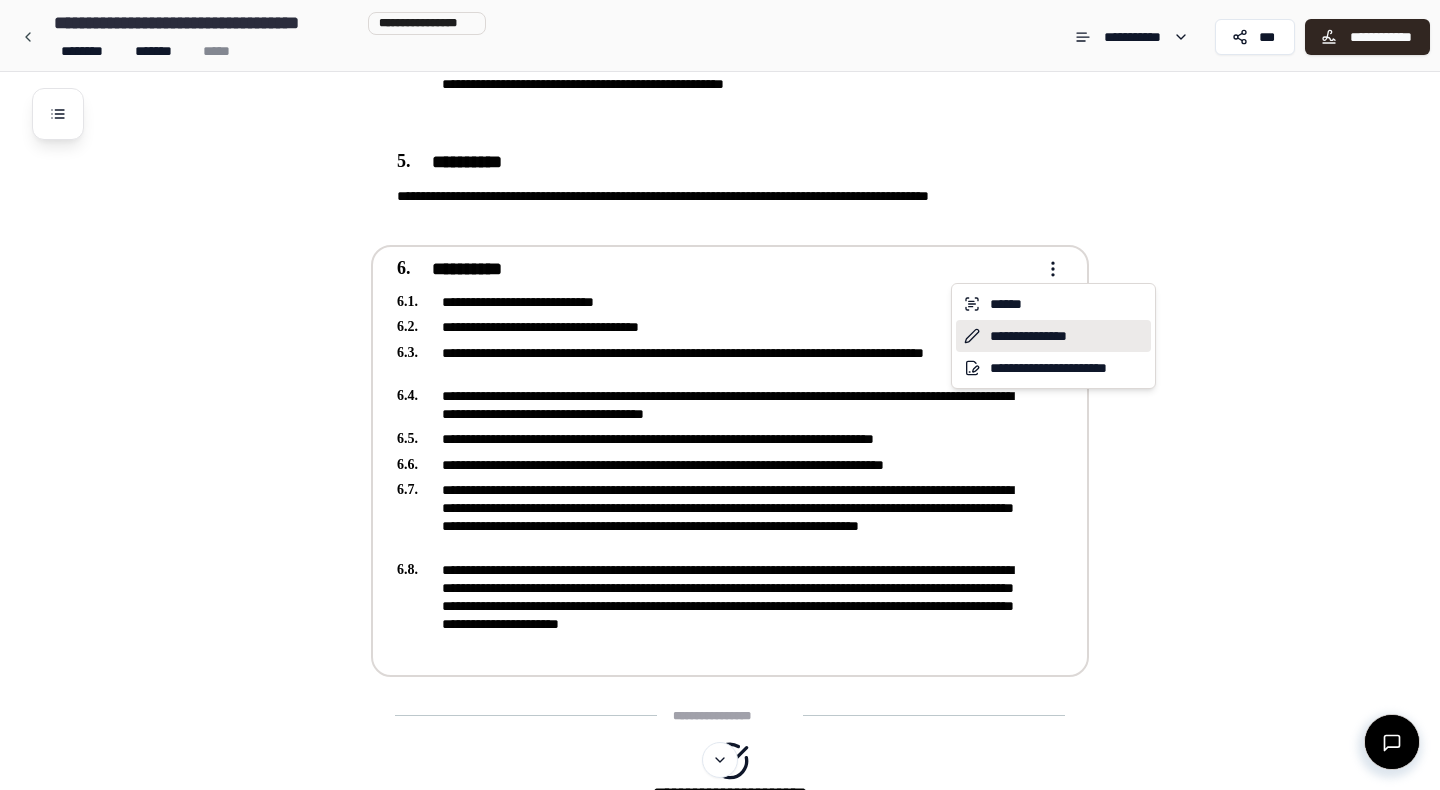 click on "**********" at bounding box center (1053, 336) 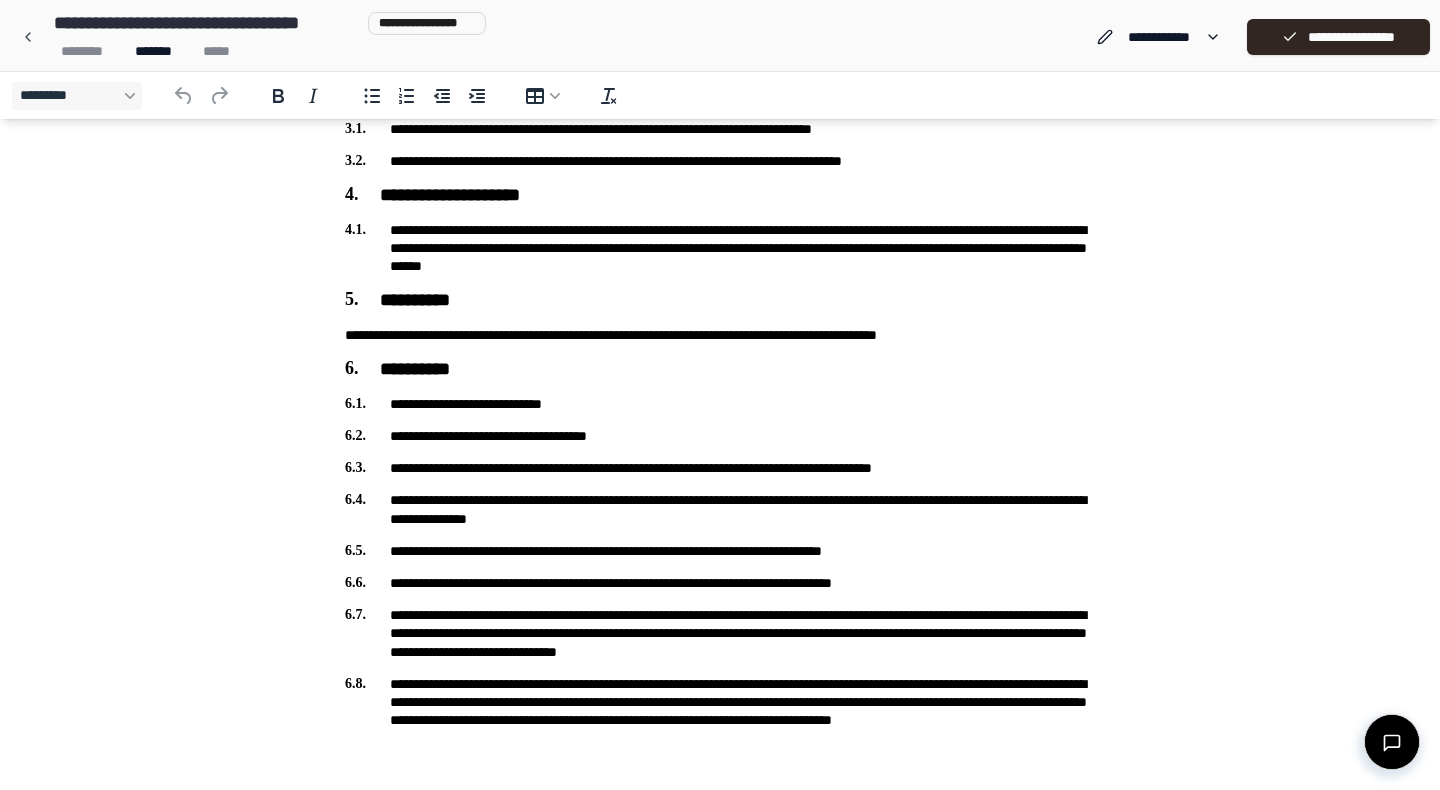 scroll, scrollTop: 477, scrollLeft: 0, axis: vertical 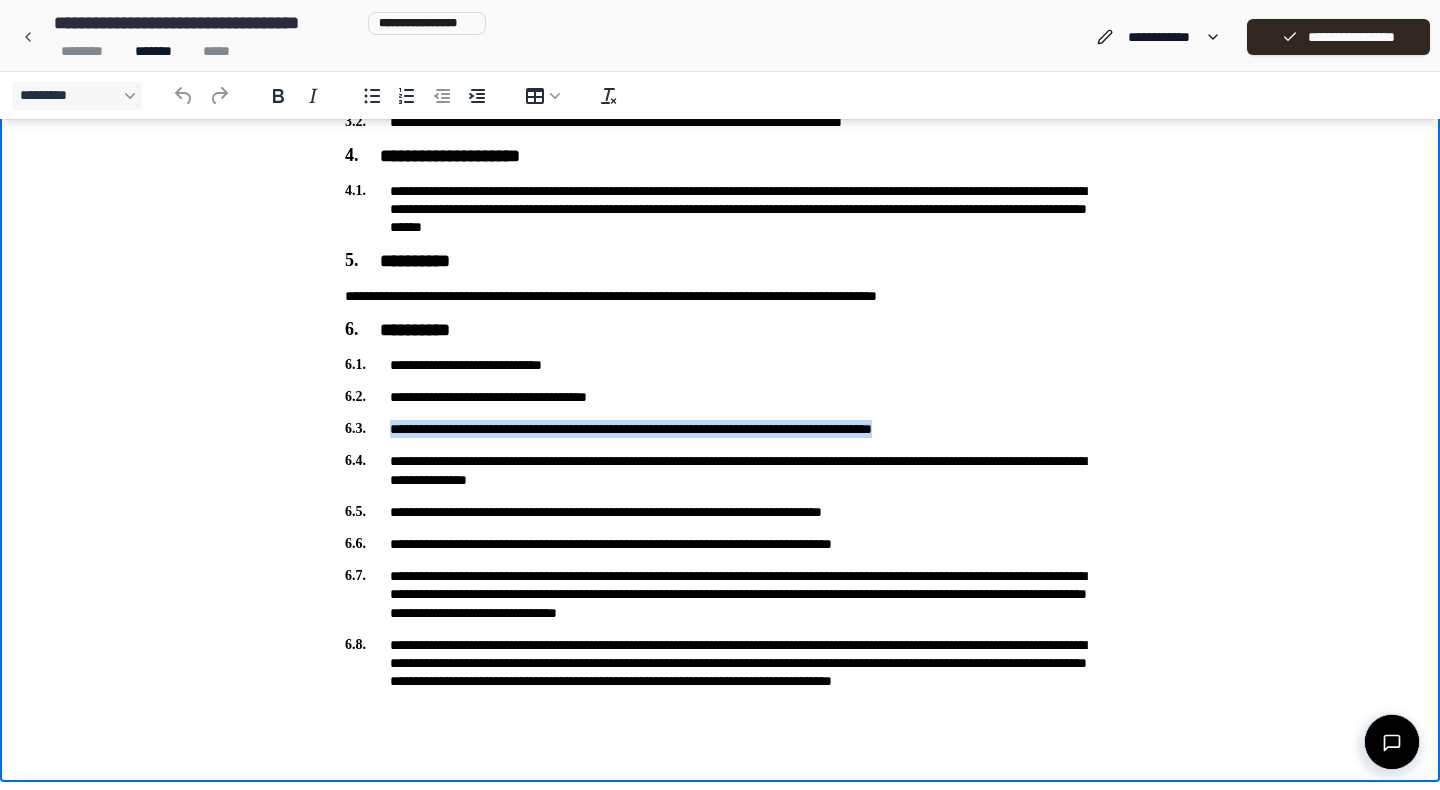 drag, startPoint x: 1041, startPoint y: 427, endPoint x: 356, endPoint y: 424, distance: 685.0066 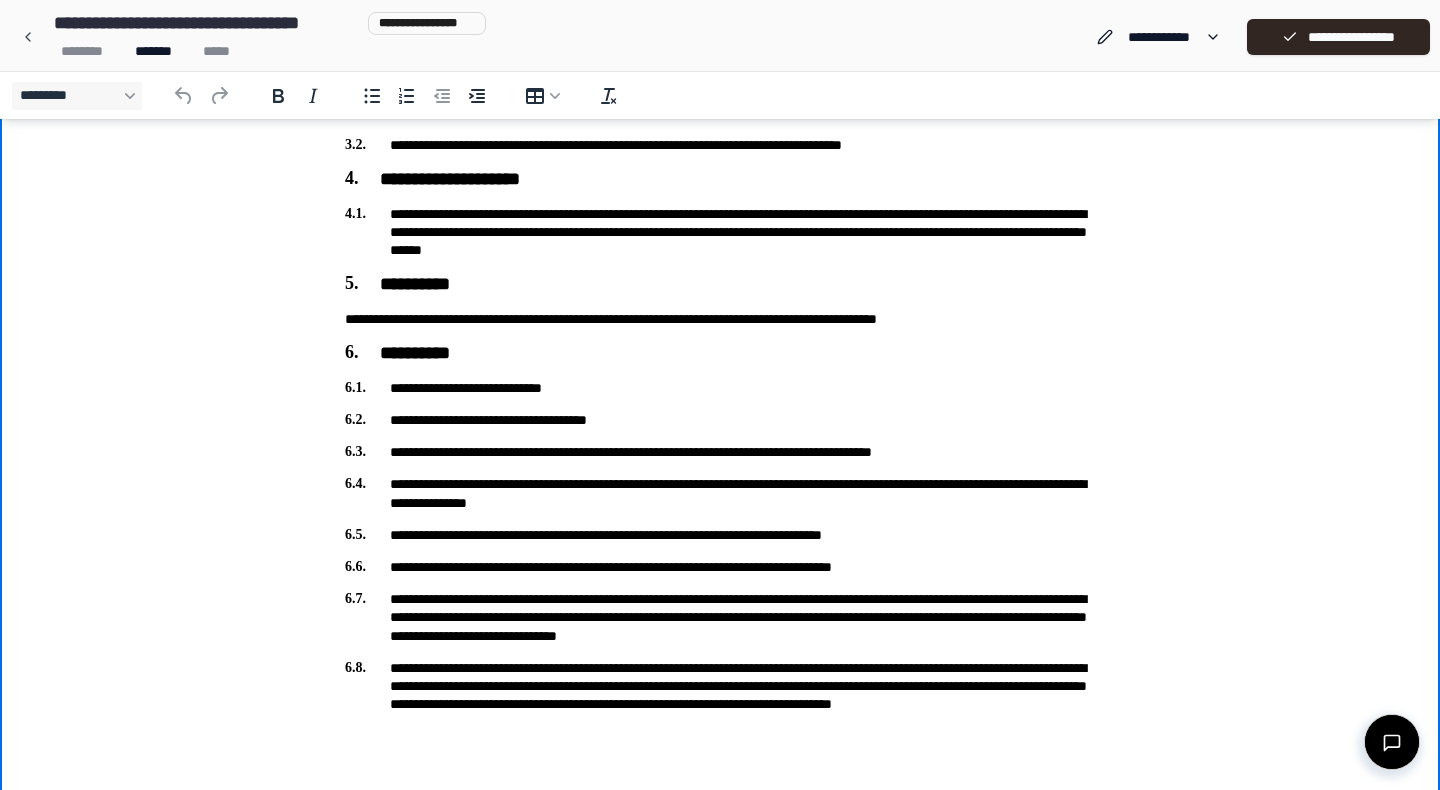 scroll, scrollTop: 477, scrollLeft: 0, axis: vertical 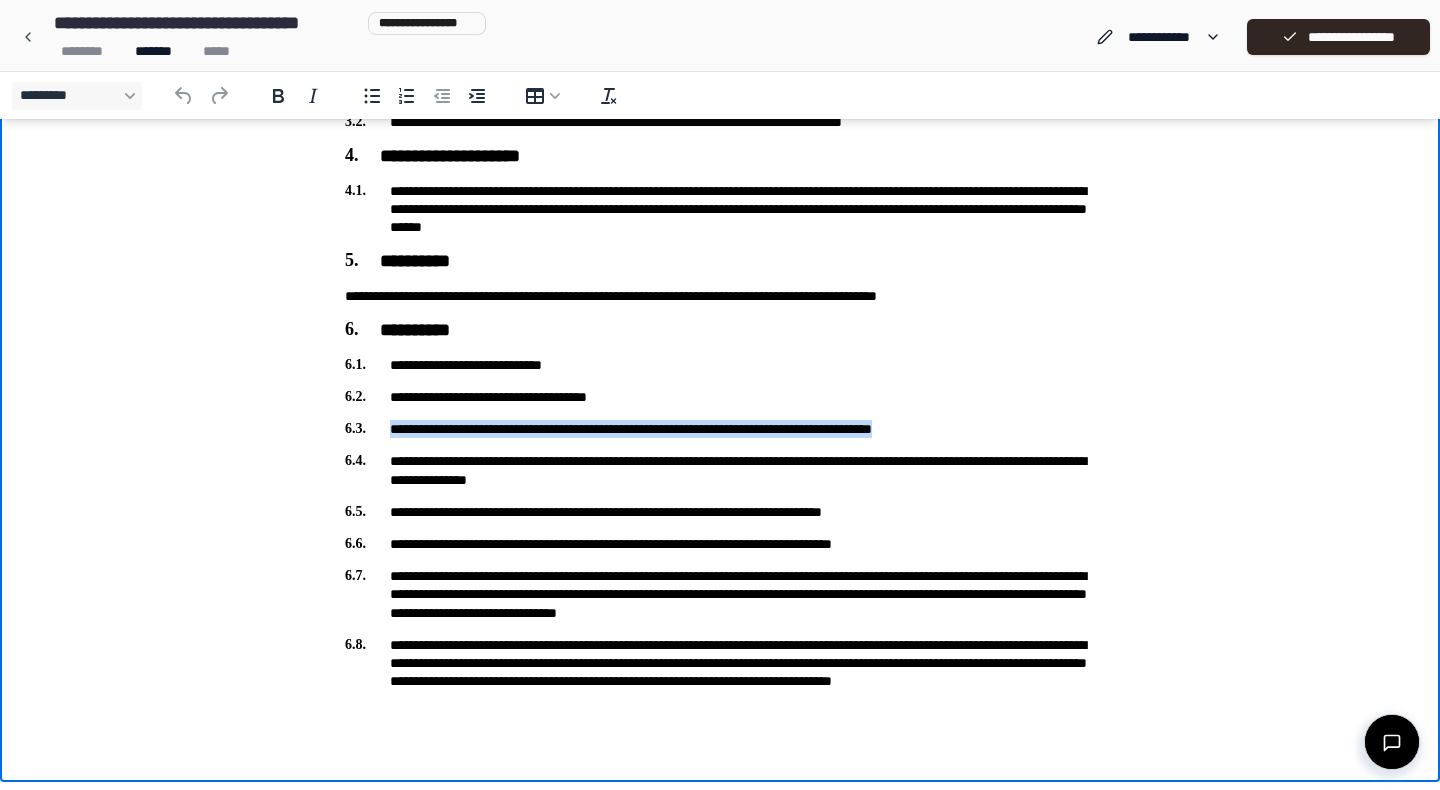 drag, startPoint x: 1024, startPoint y: 423, endPoint x: 381, endPoint y: 432, distance: 643.063 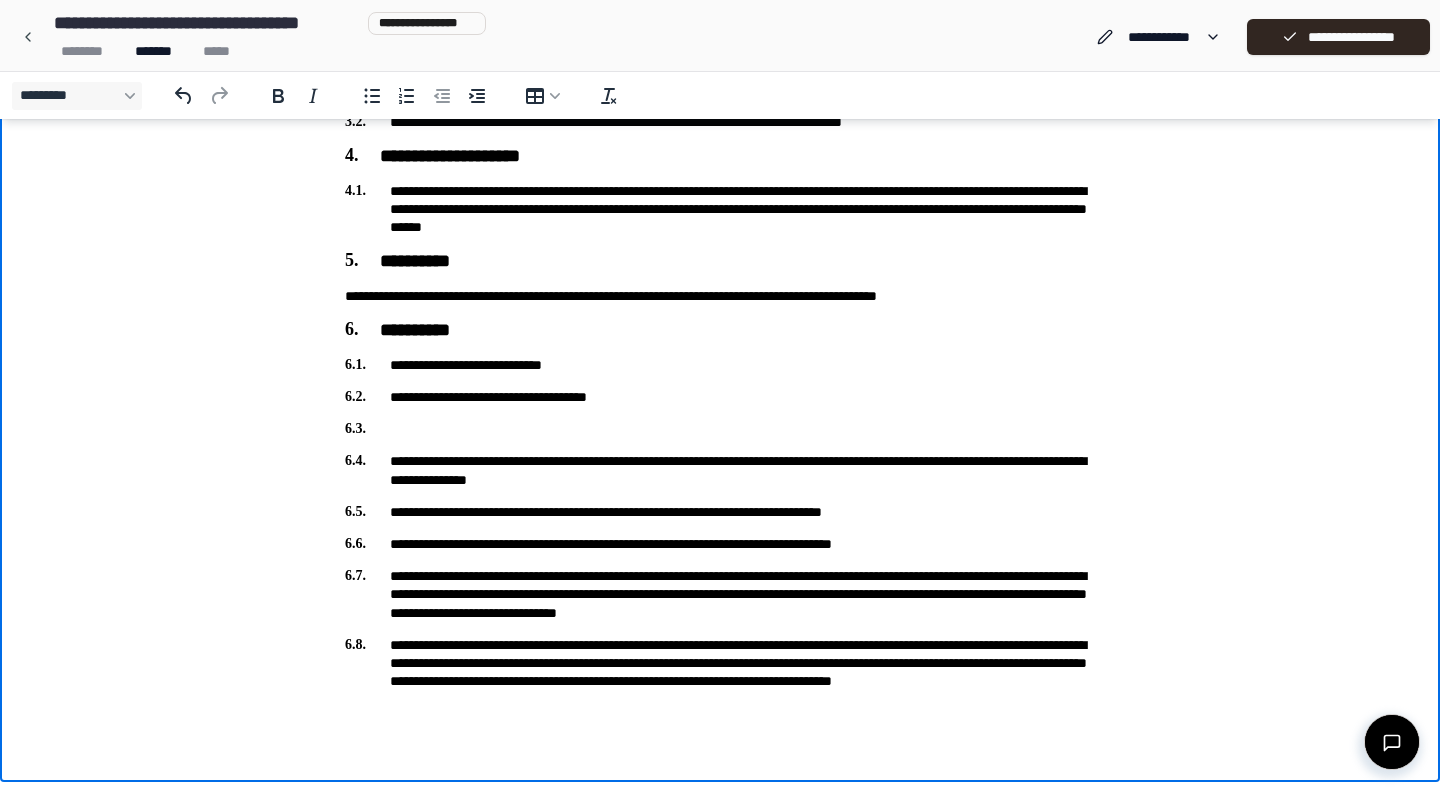 scroll, scrollTop: 445, scrollLeft: 0, axis: vertical 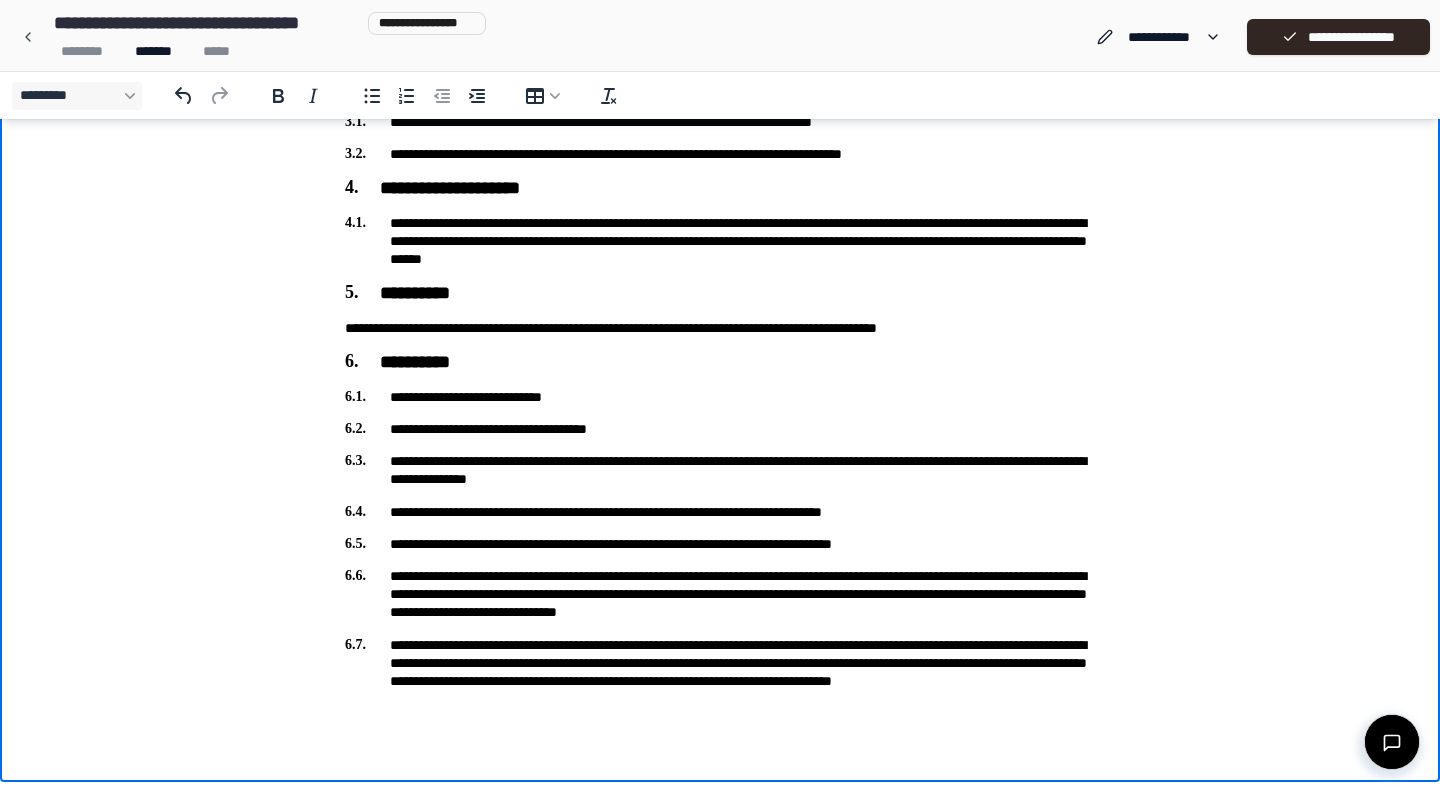 click on "**********" at bounding box center [720, 202] 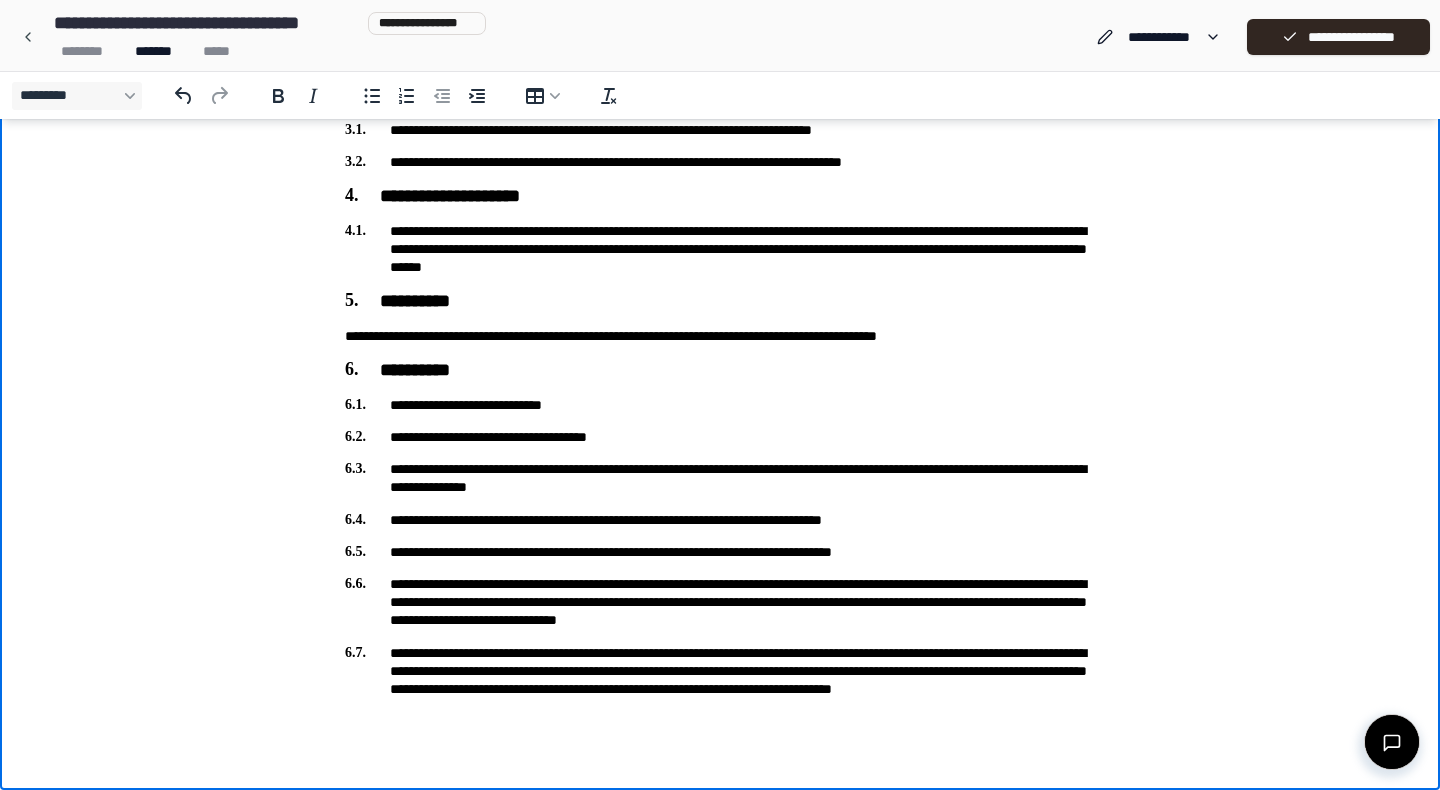 scroll, scrollTop: 438, scrollLeft: 0, axis: vertical 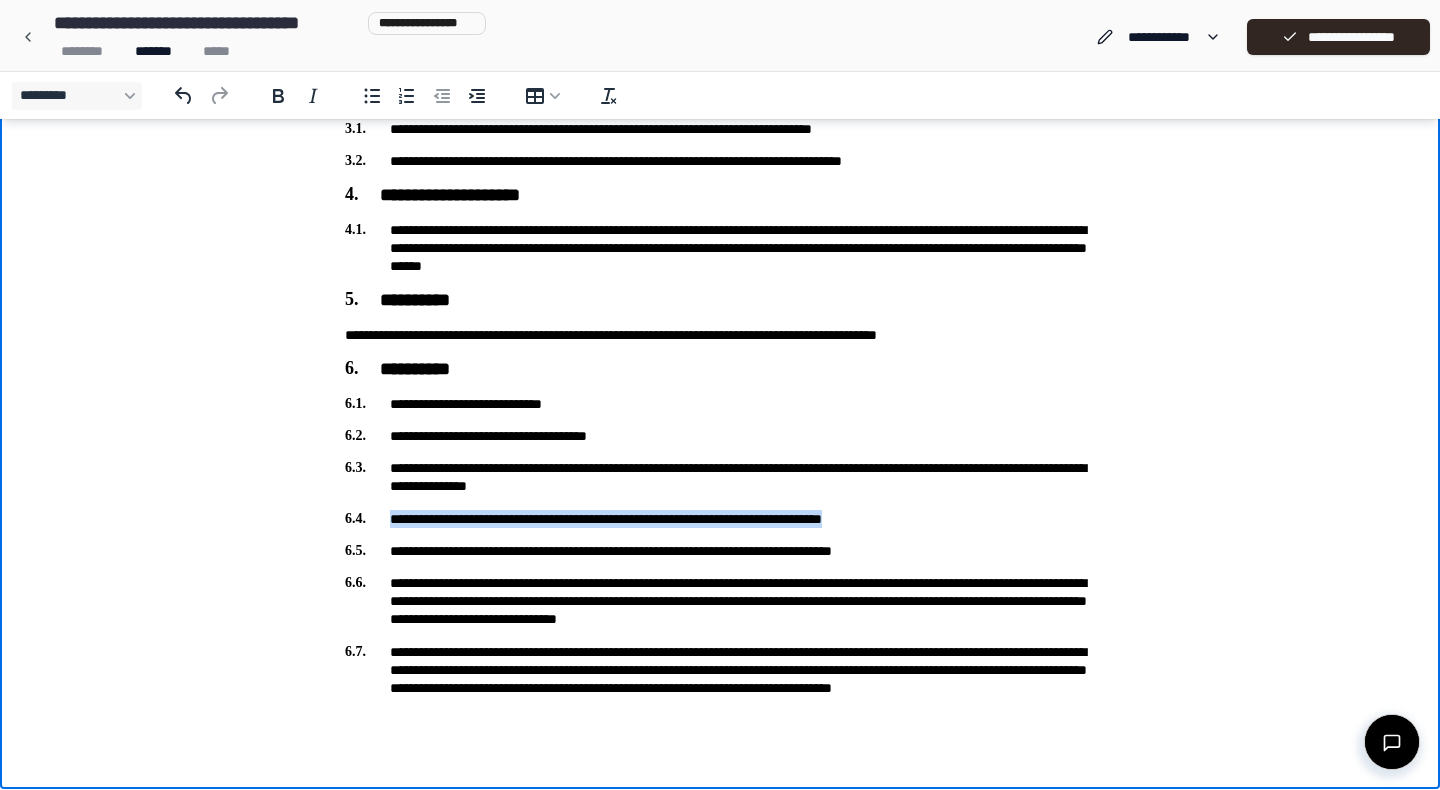 drag, startPoint x: 945, startPoint y: 511, endPoint x: 291, endPoint y: 521, distance: 654.0765 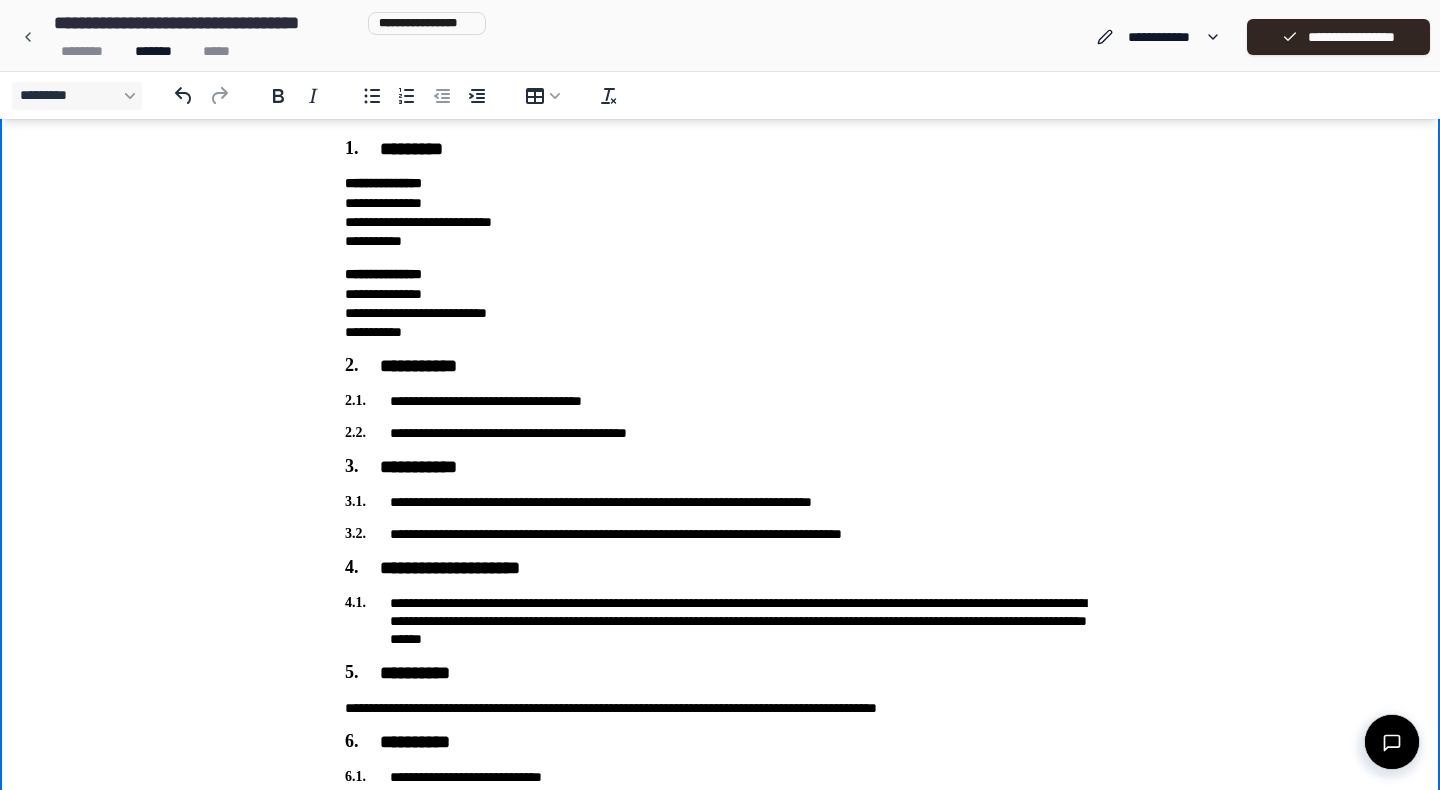 scroll, scrollTop: 60, scrollLeft: 0, axis: vertical 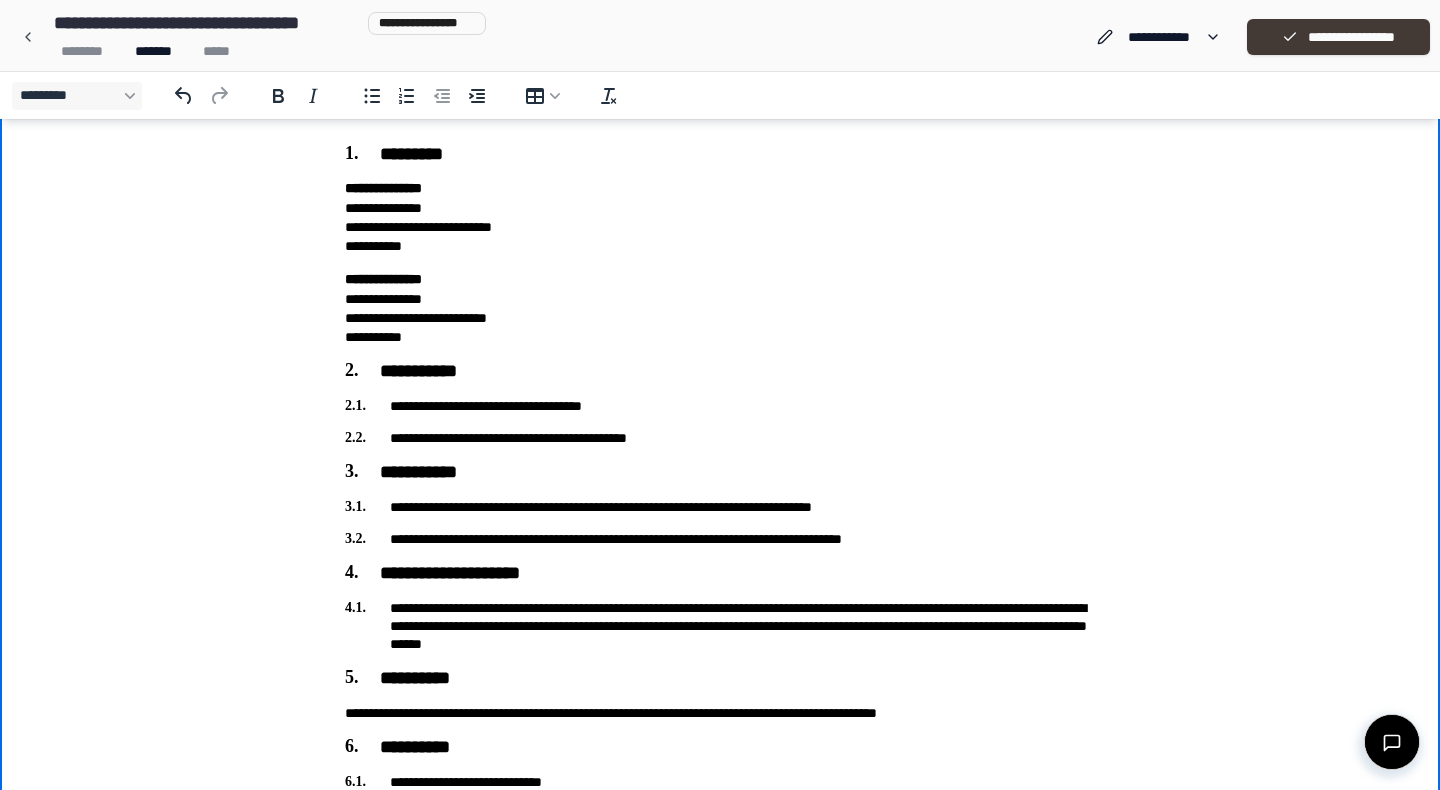 click on "**********" at bounding box center [1338, 37] 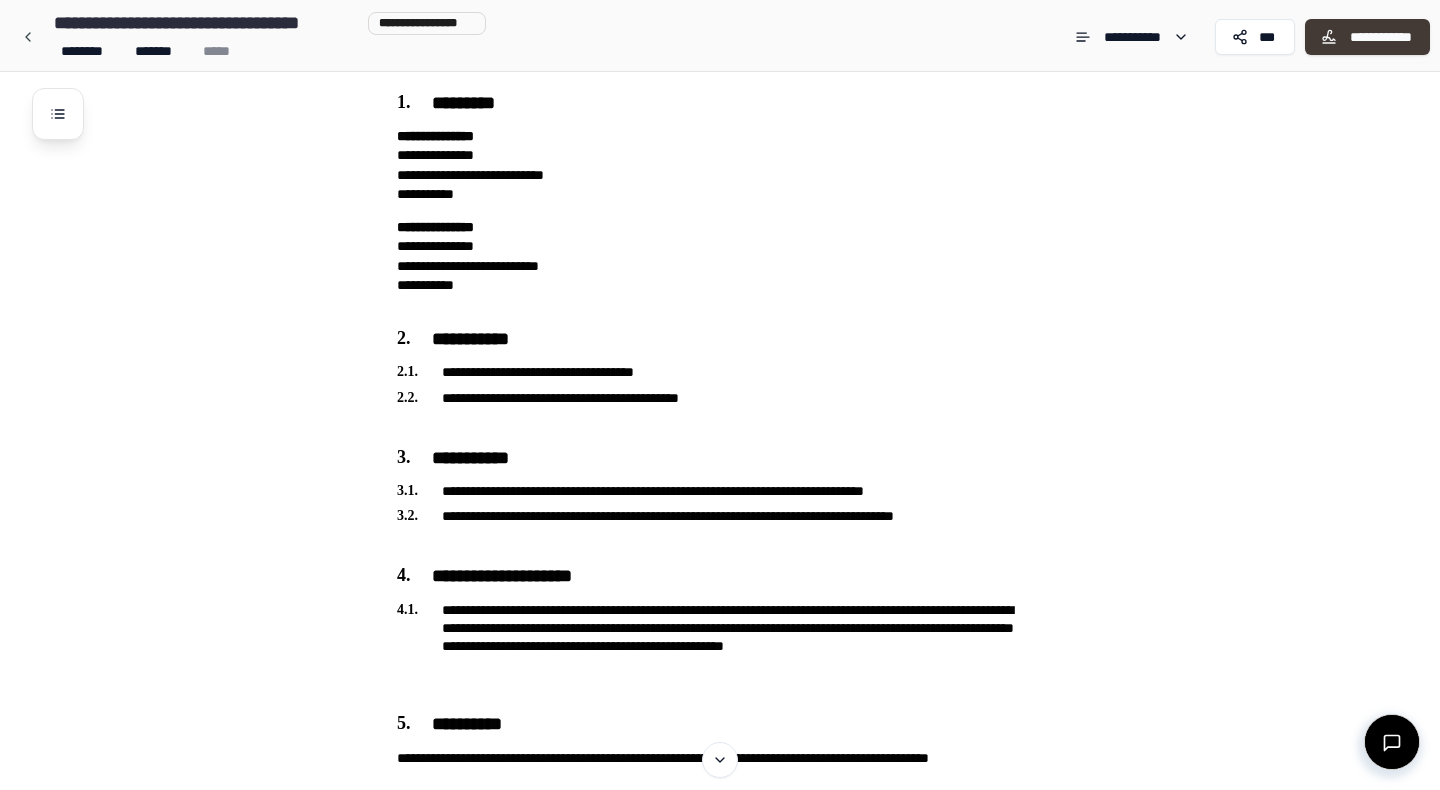 click on "**********" at bounding box center (1367, 37) 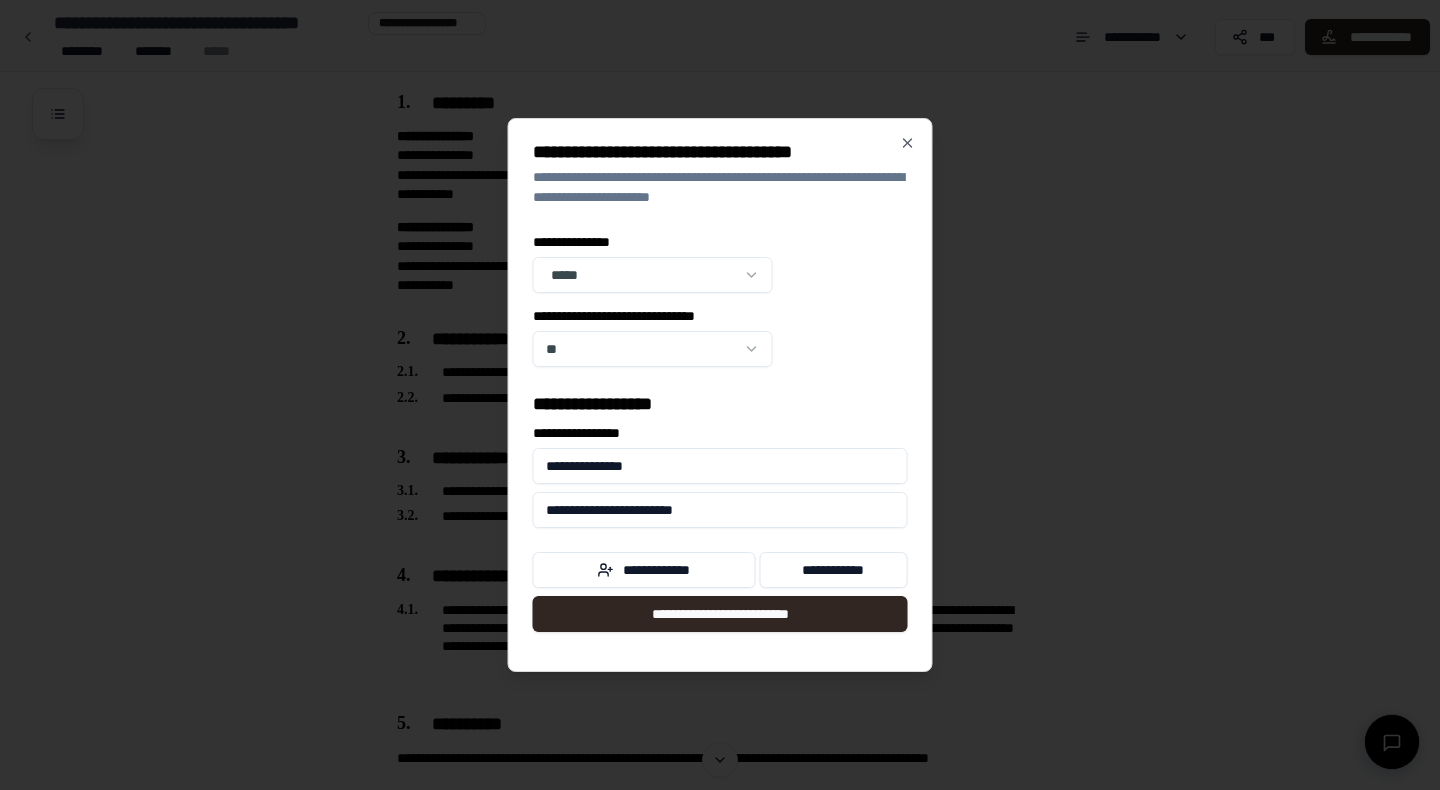 click on "**********" at bounding box center [720, 705] 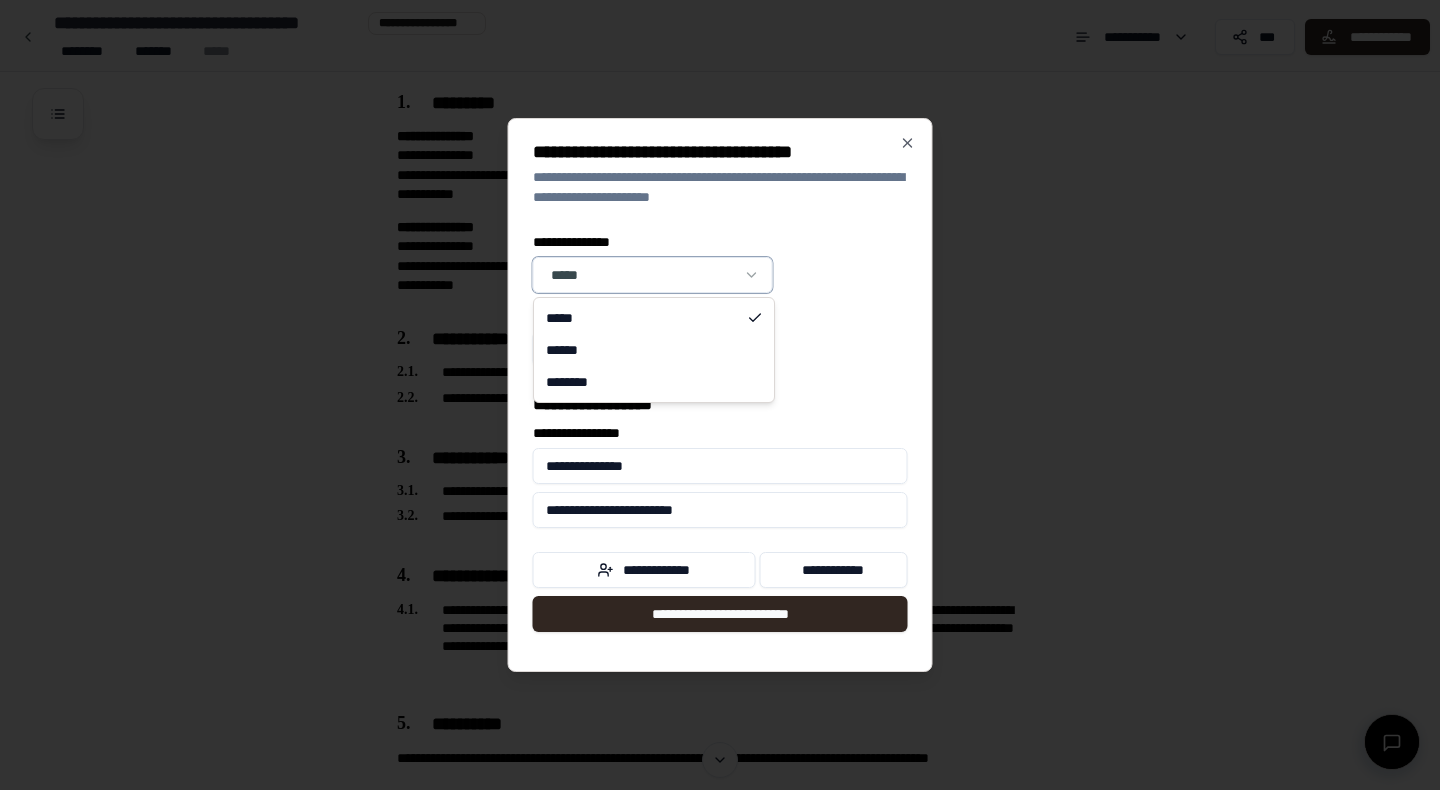 click at bounding box center [720, 395] 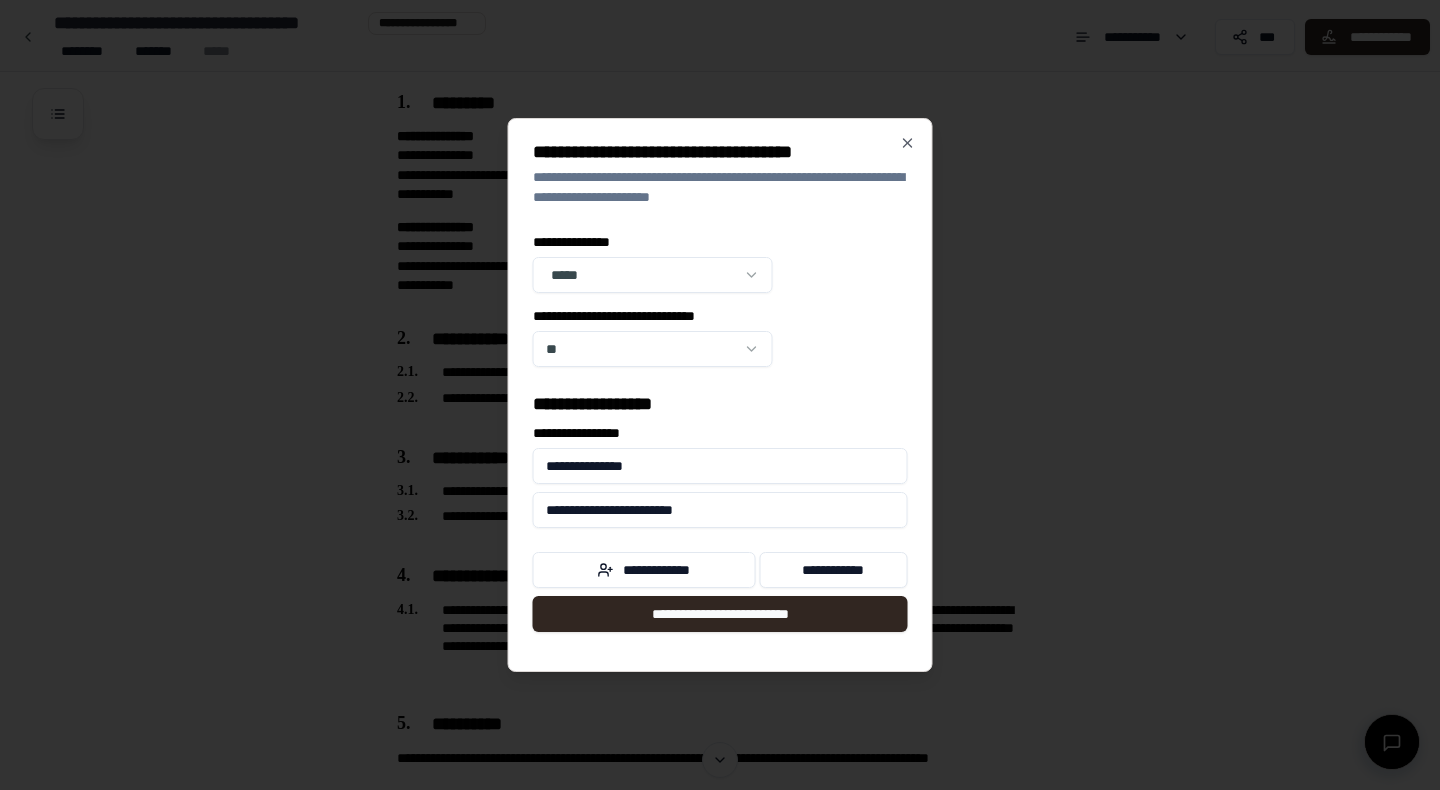 click on "**********" at bounding box center [720, 705] 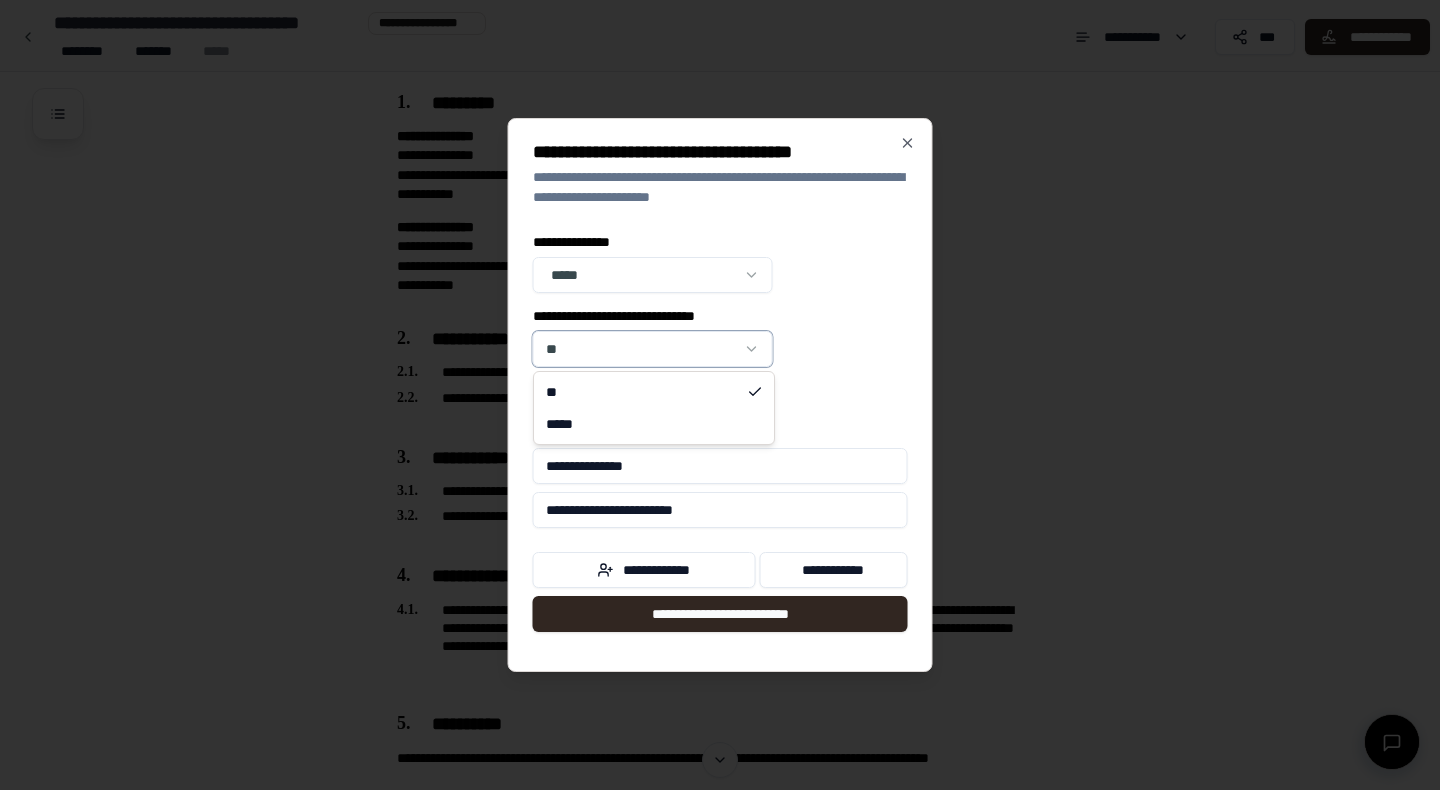 click on "**********" at bounding box center [720, 705] 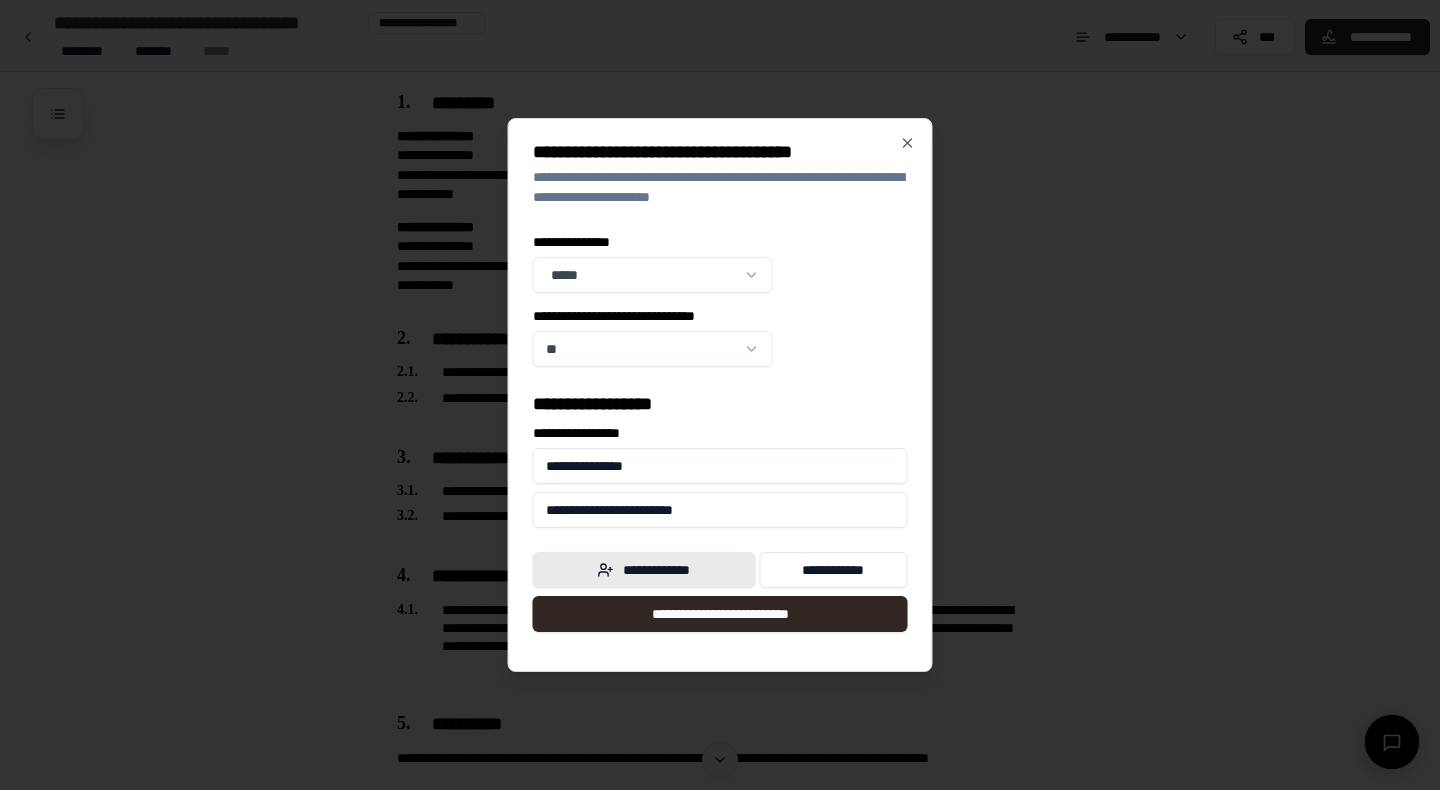 click on "**********" at bounding box center (644, 570) 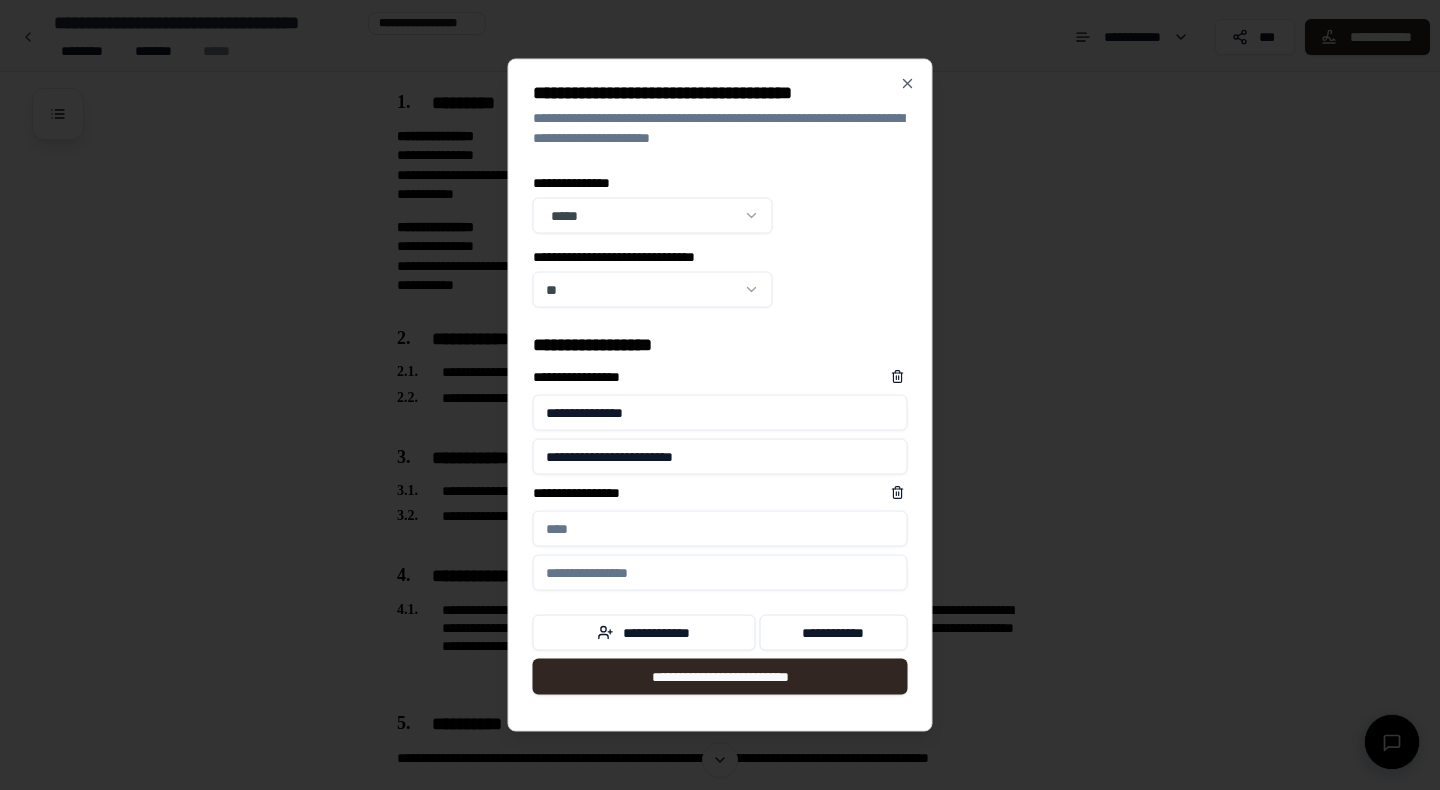 click on "**********" at bounding box center (720, 529) 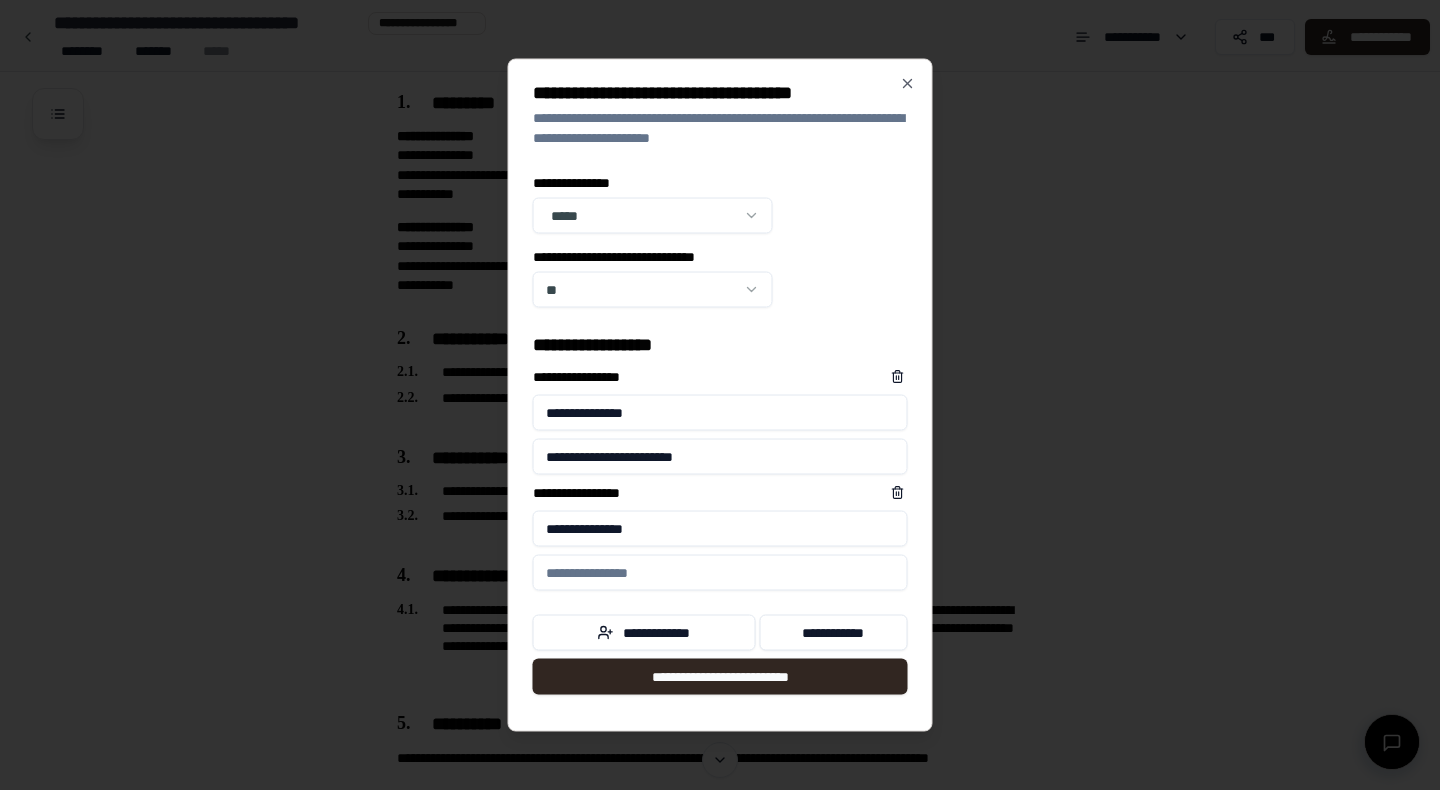 type on "**********" 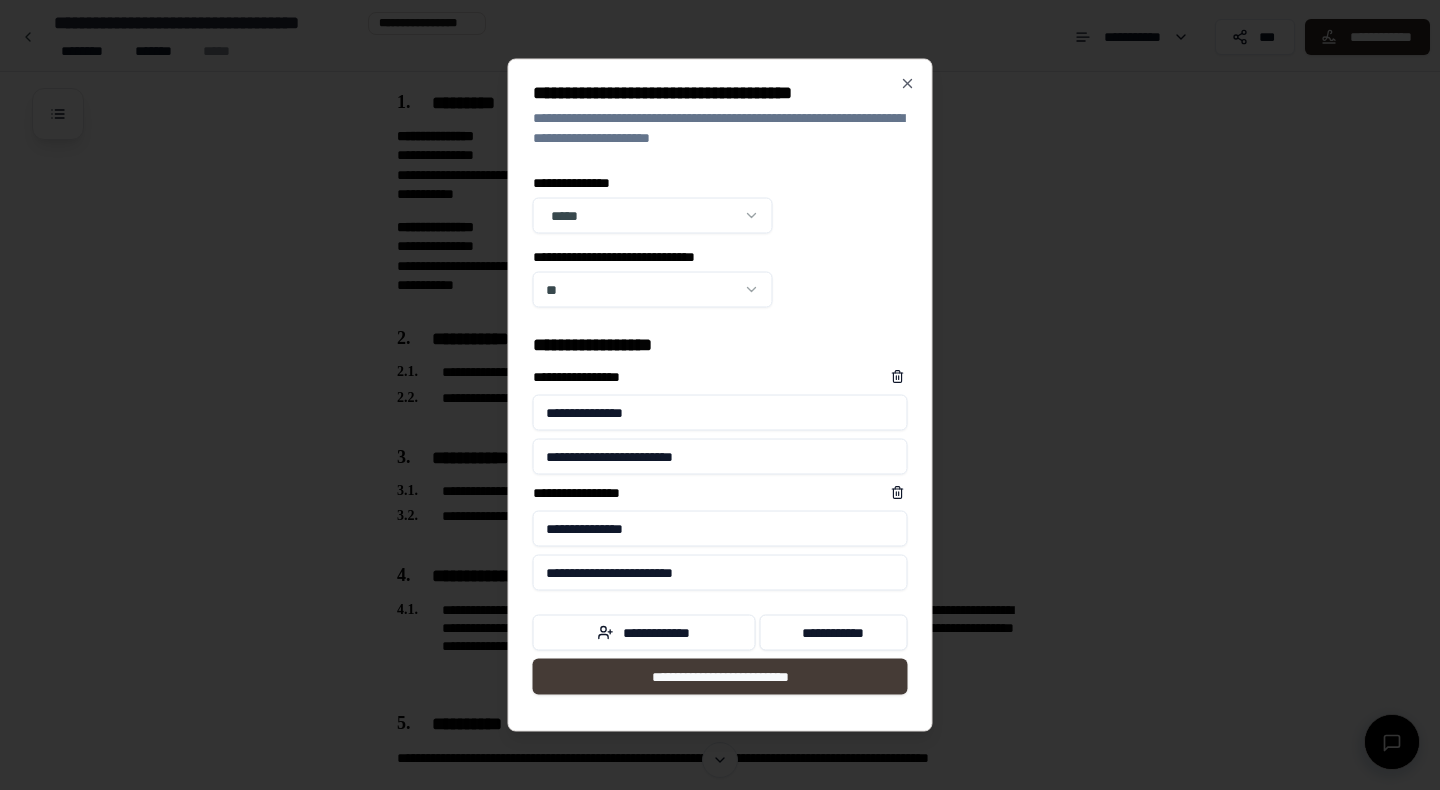 type on "**********" 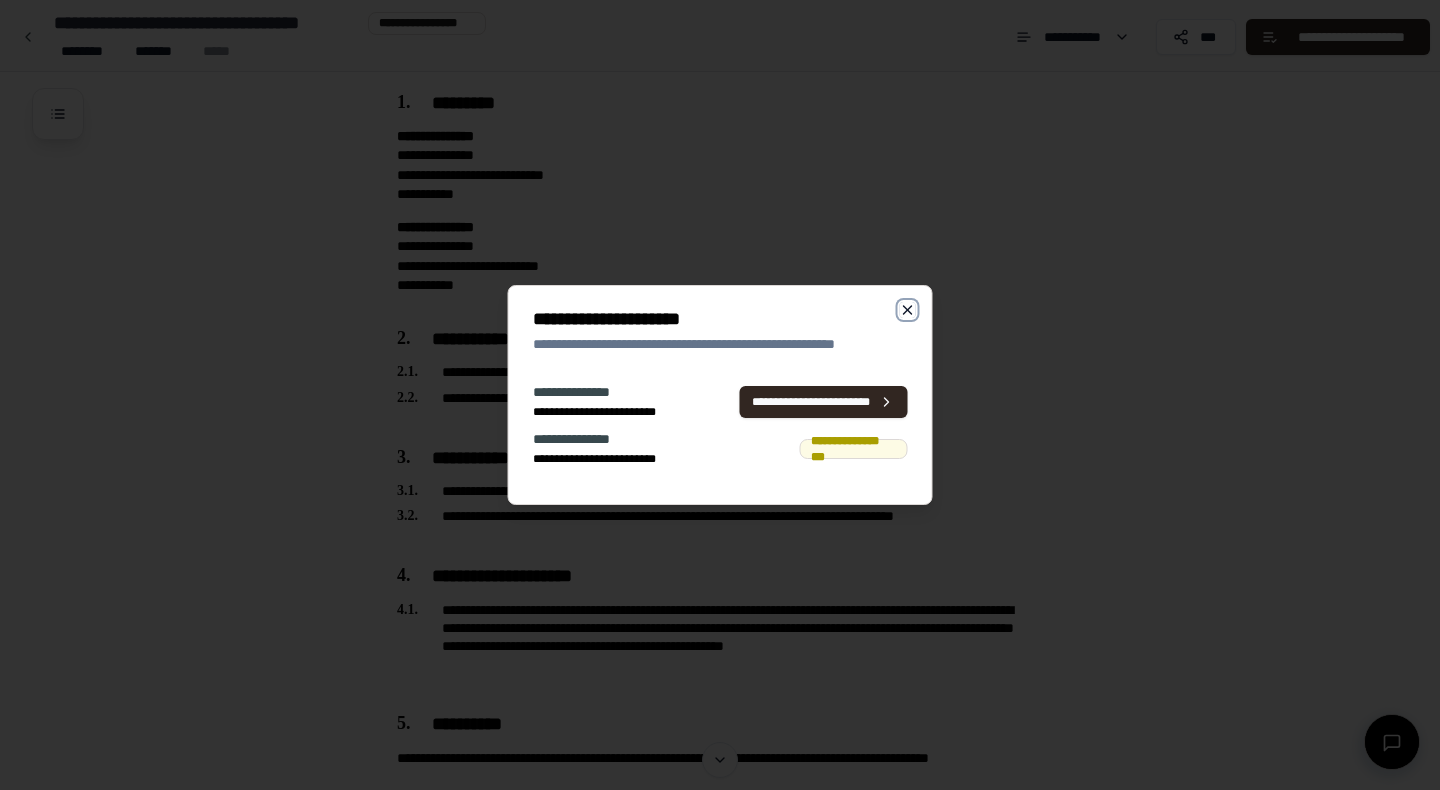 click 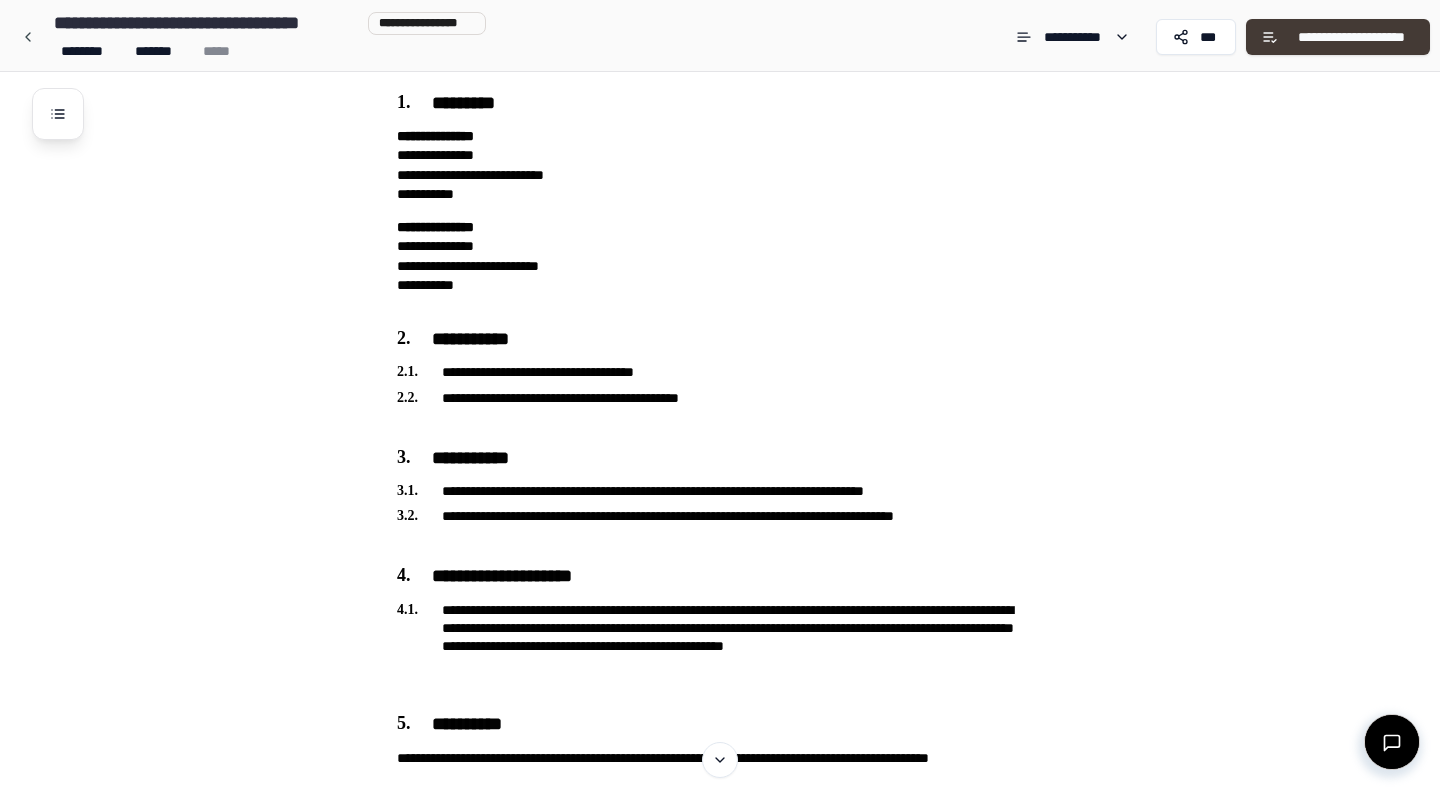 click on "**********" at bounding box center [1351, 37] 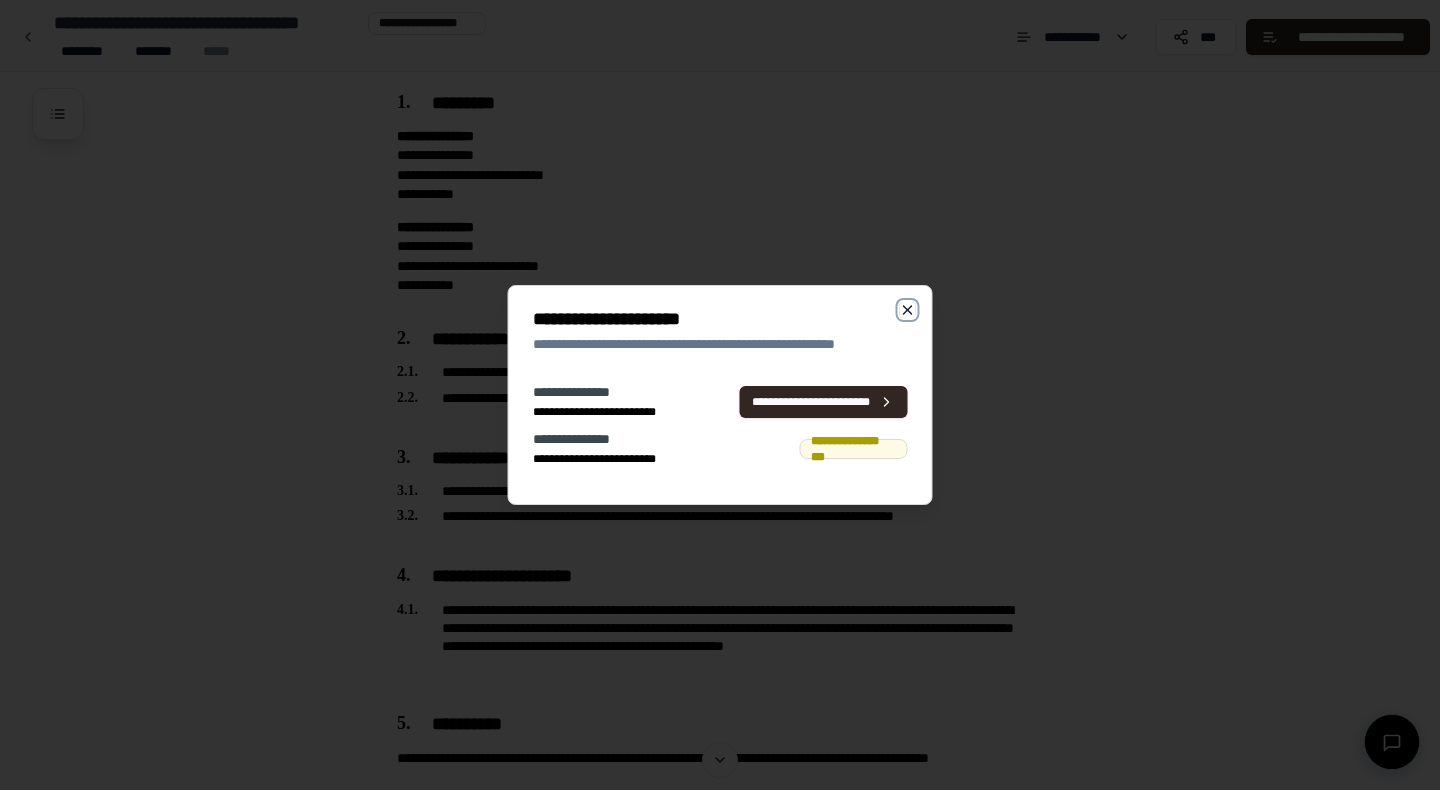 click 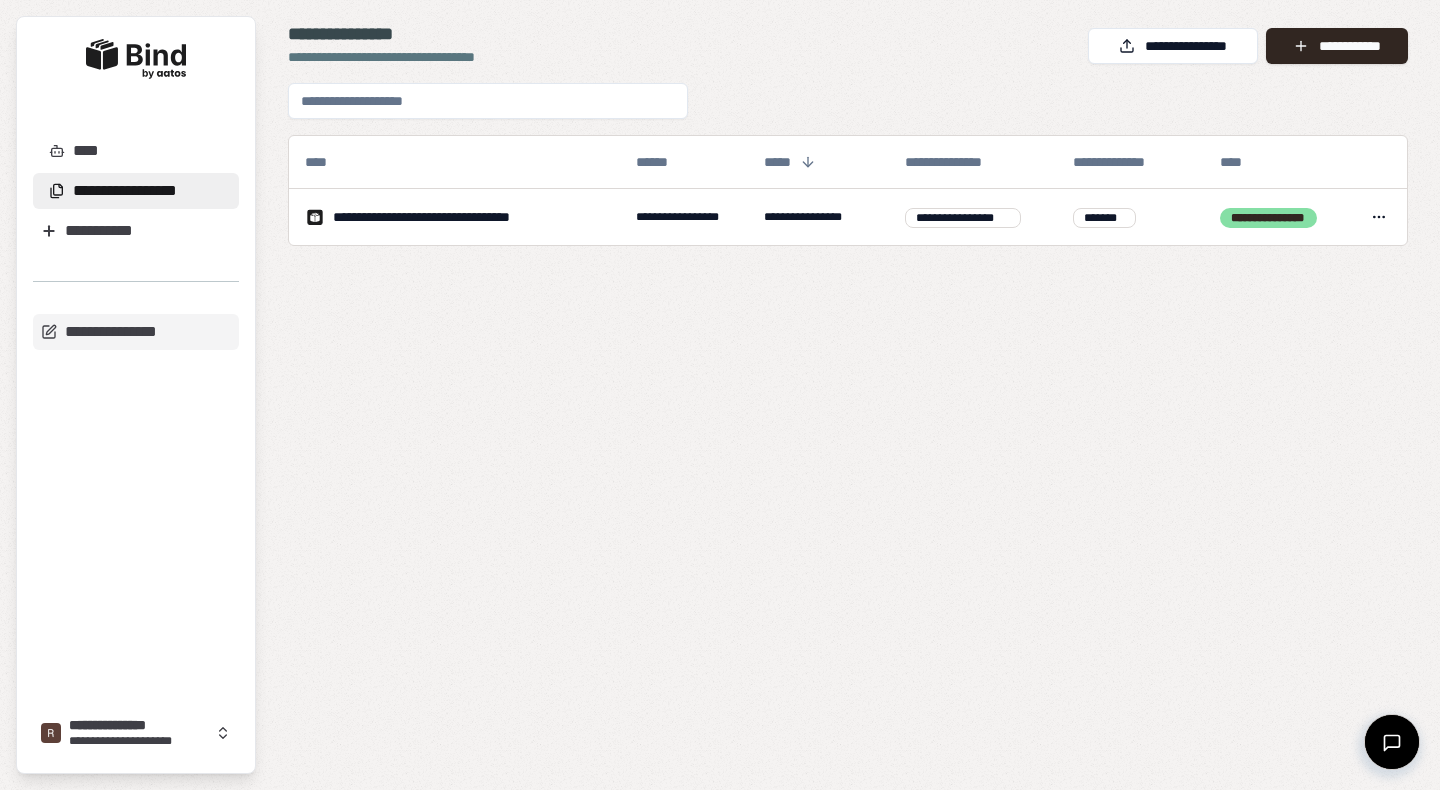 scroll, scrollTop: 0, scrollLeft: 0, axis: both 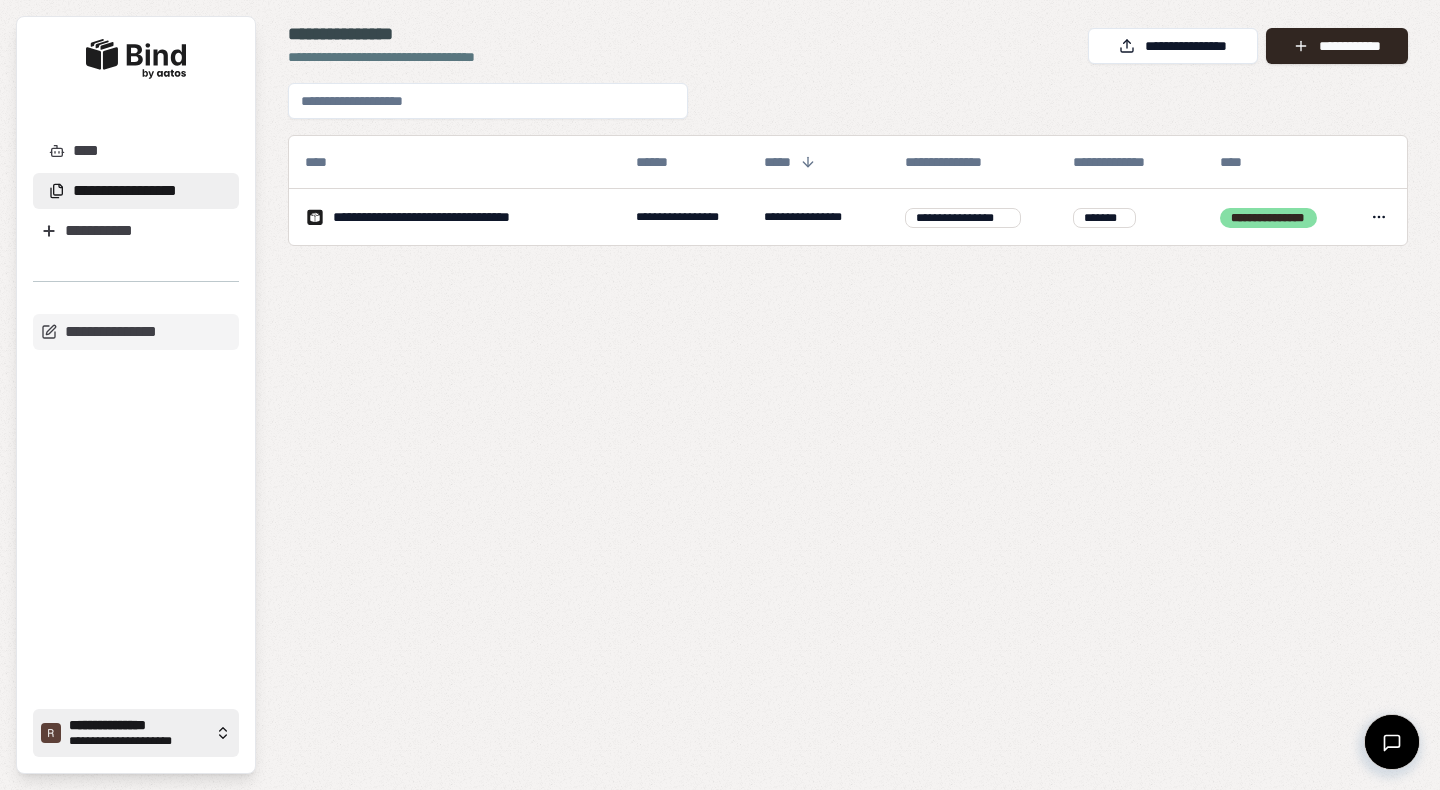 click on "**********" at bounding box center [138, 726] 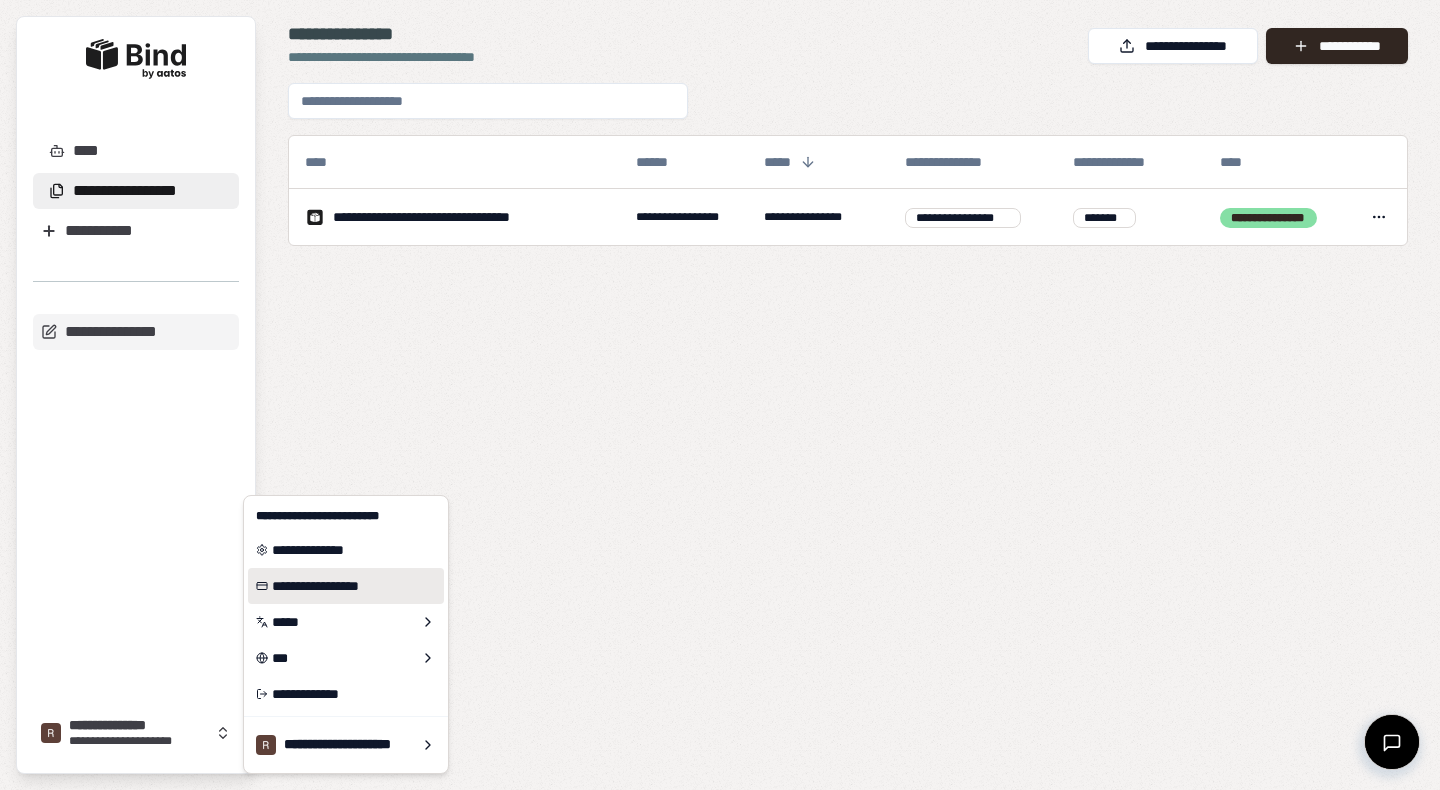 click on "**********" at bounding box center [346, 586] 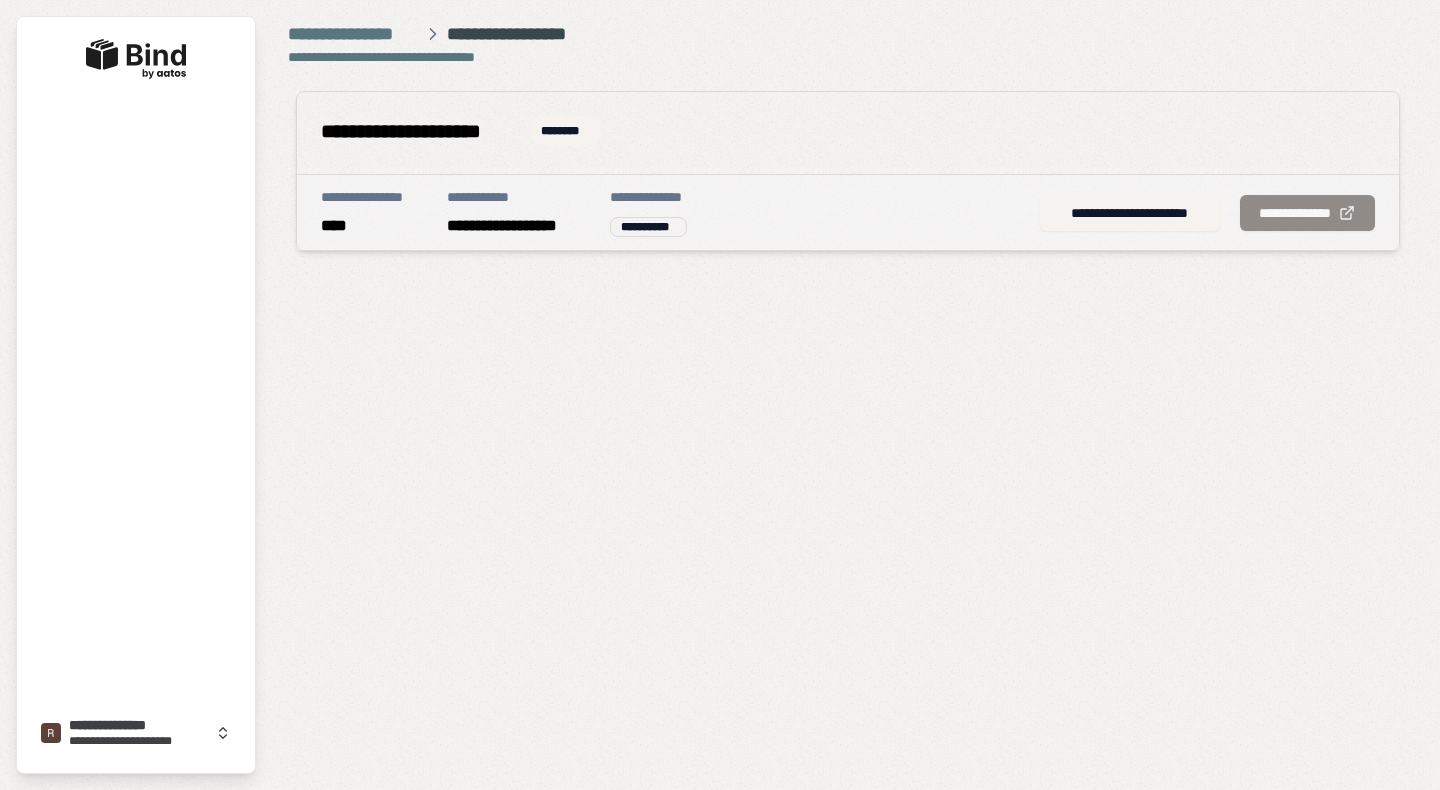 click on "**********" at bounding box center [1207, 212] 